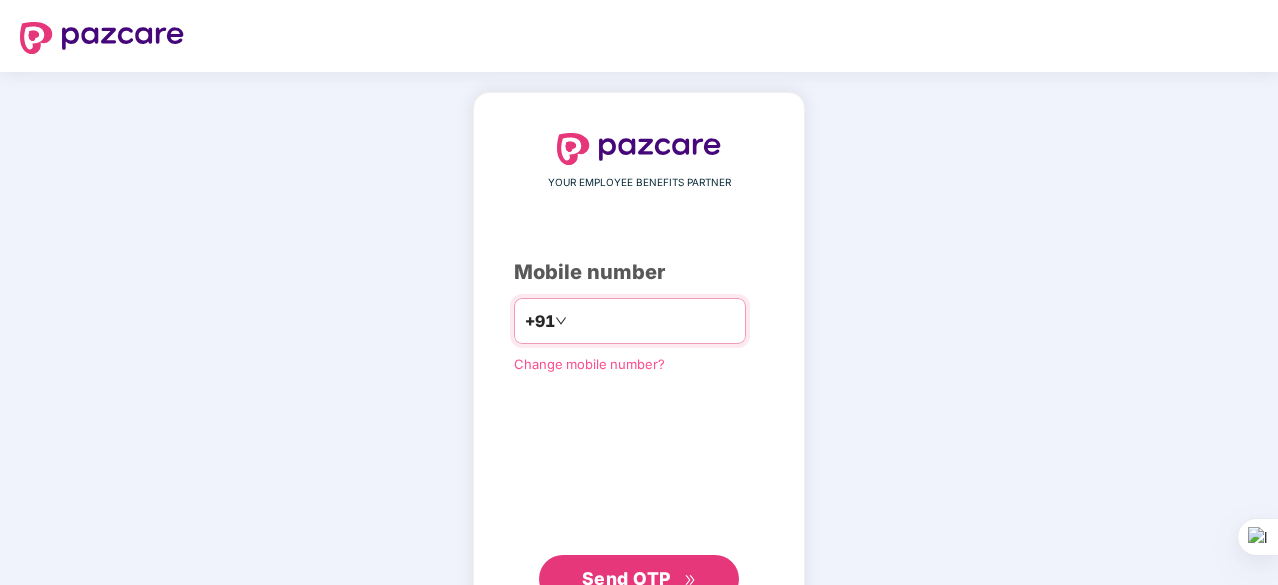 scroll, scrollTop: 0, scrollLeft: 0, axis: both 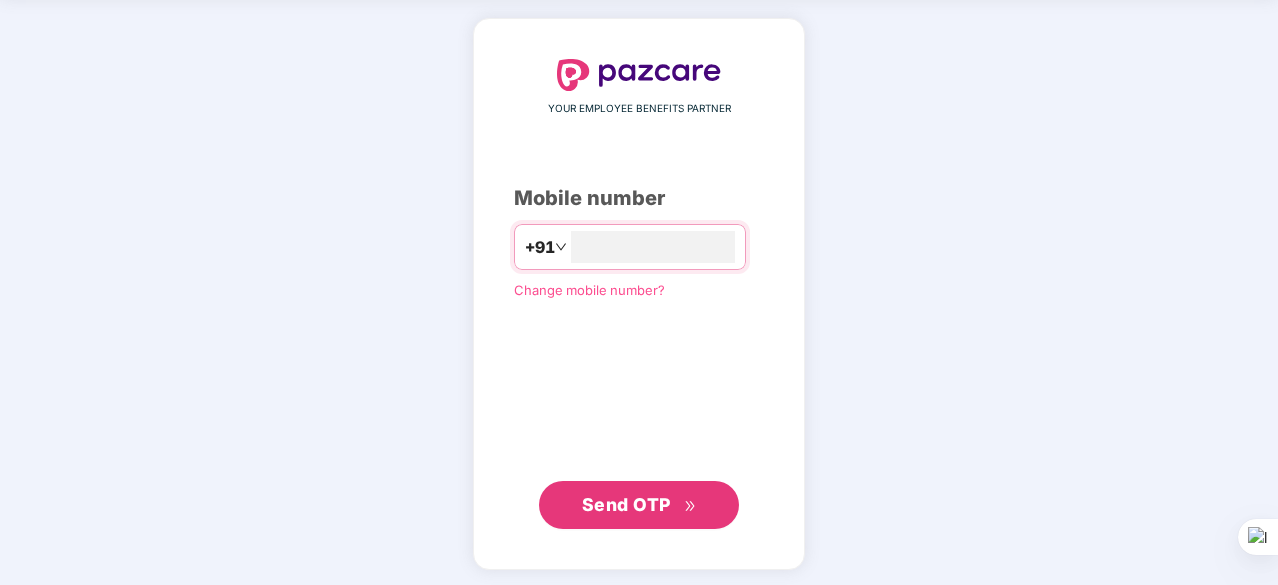 type on "**********" 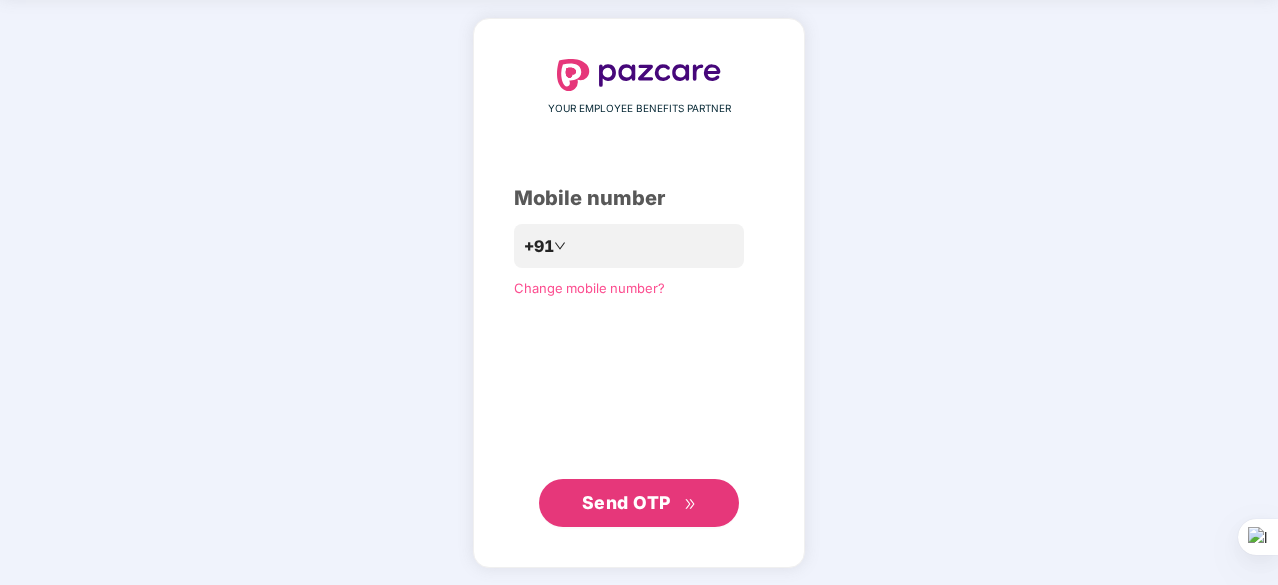 click on "Send OTP" at bounding box center (639, 503) 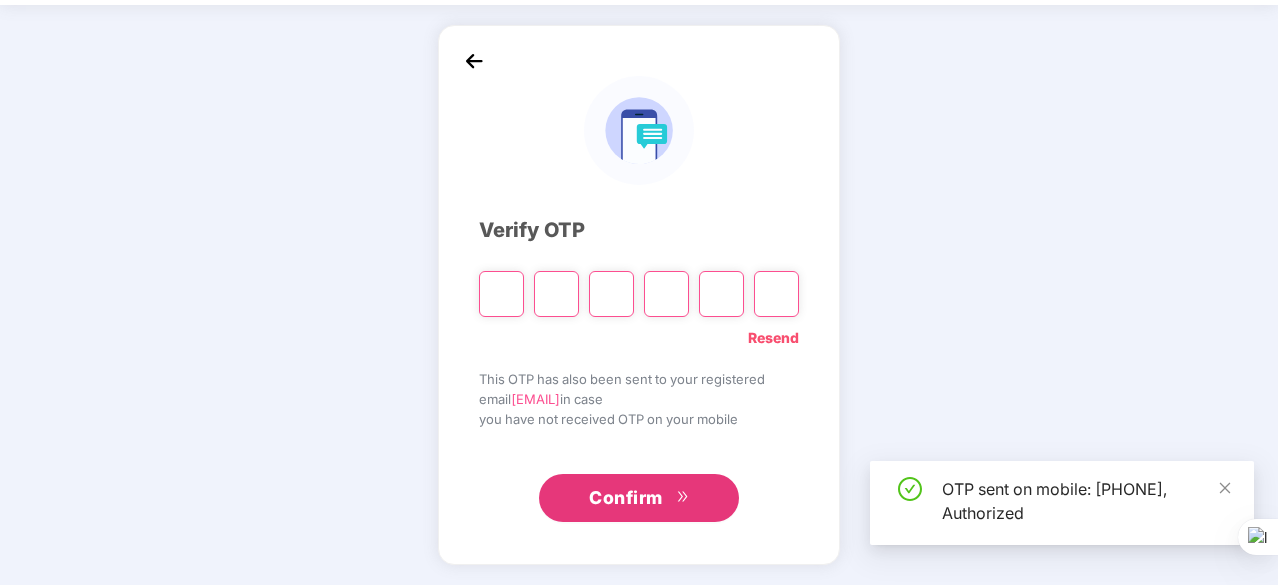 scroll, scrollTop: 66, scrollLeft: 0, axis: vertical 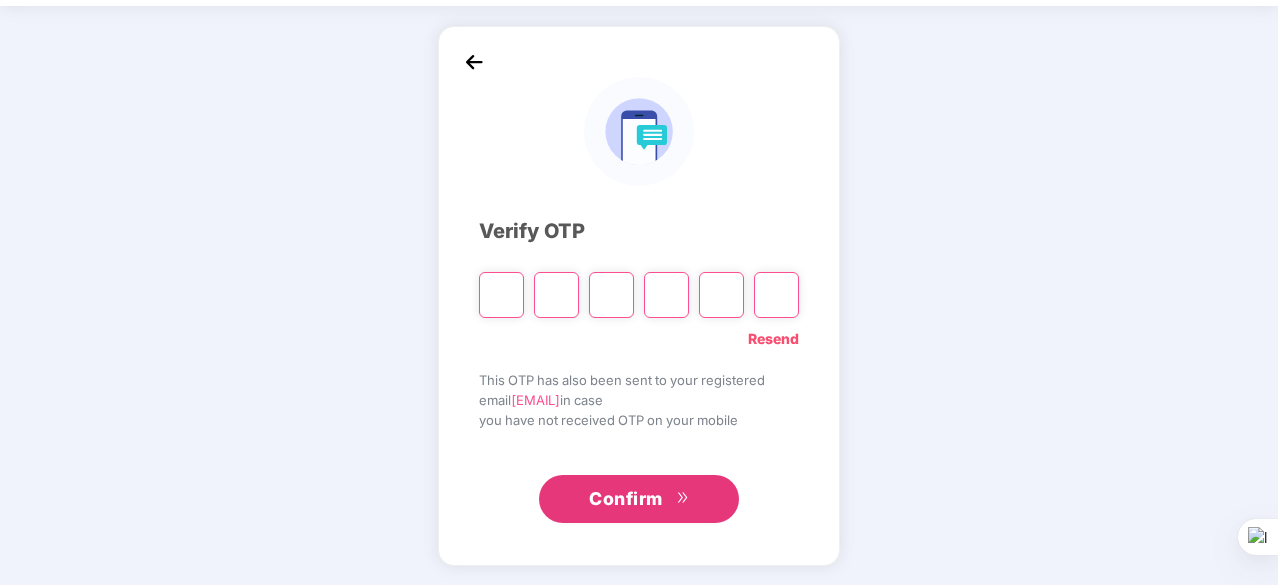 type on "*" 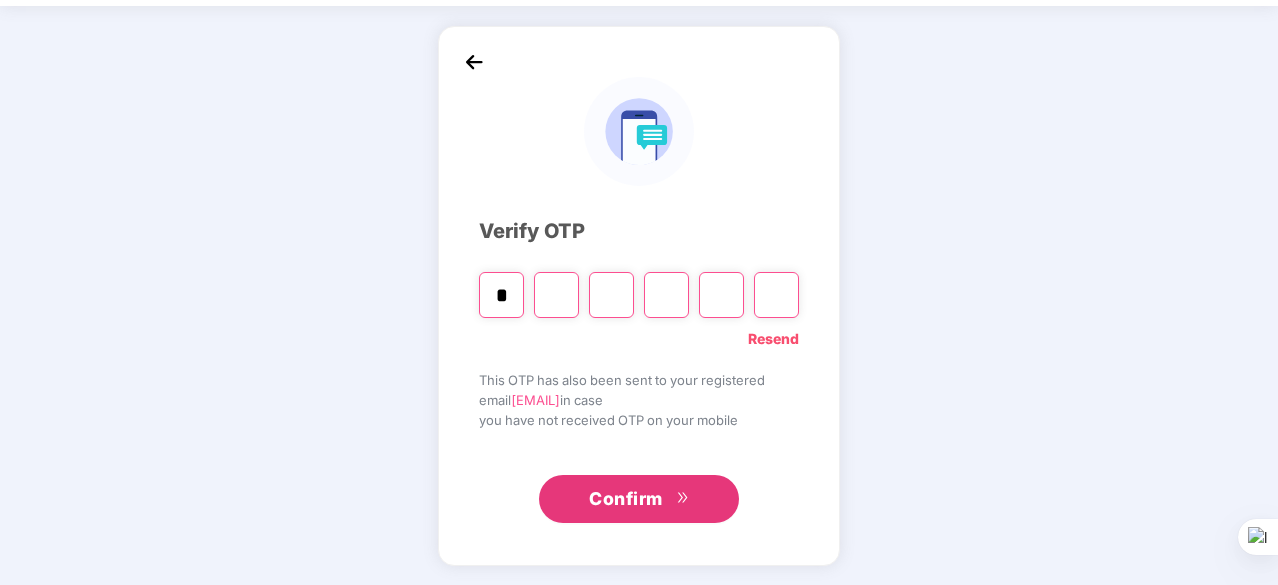 type on "*" 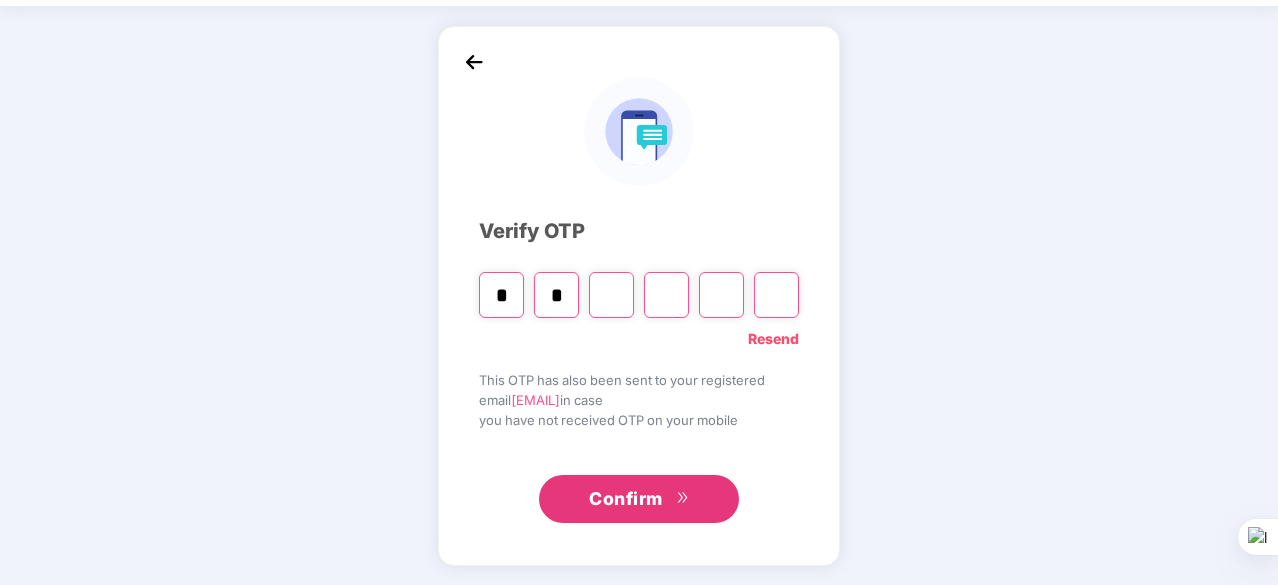 type on "*" 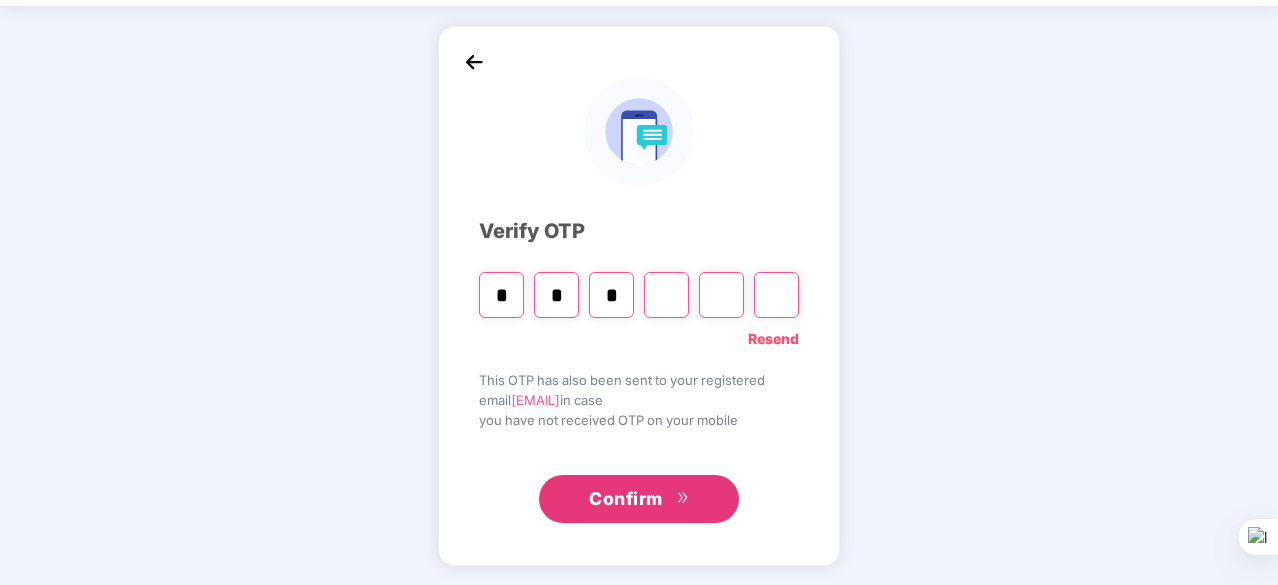 type on "*" 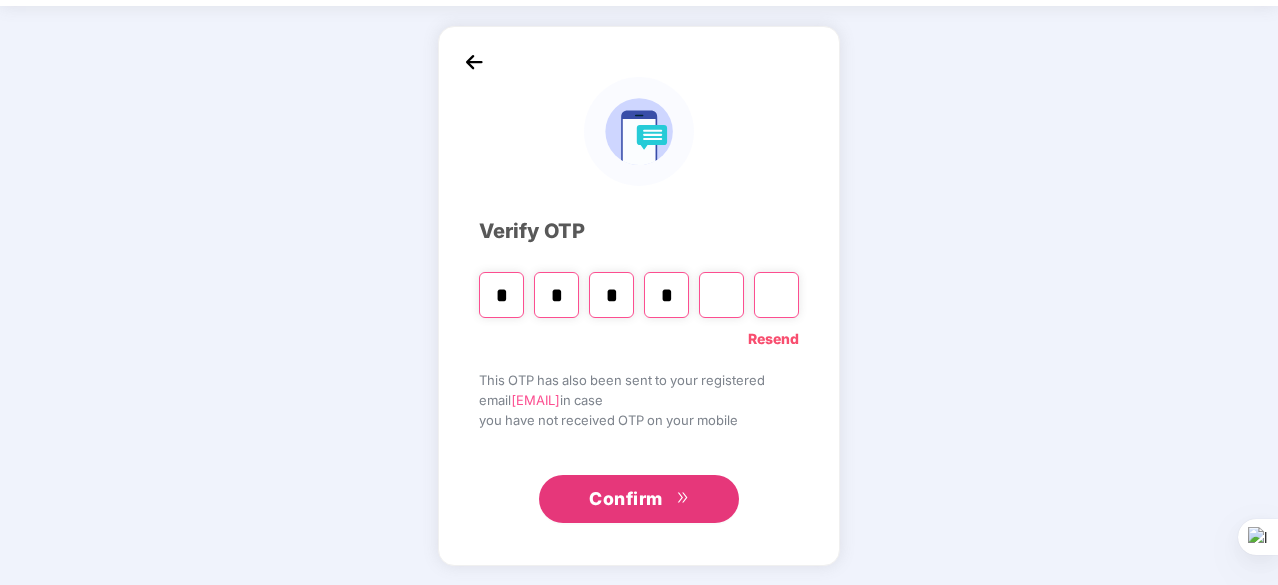 type on "*" 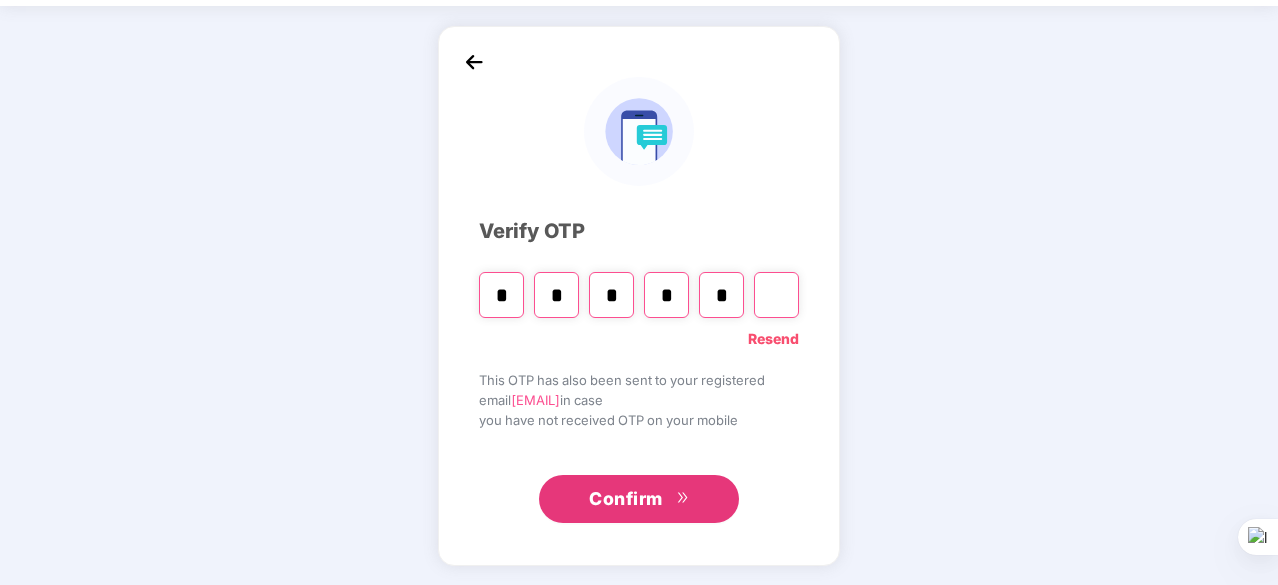type on "*" 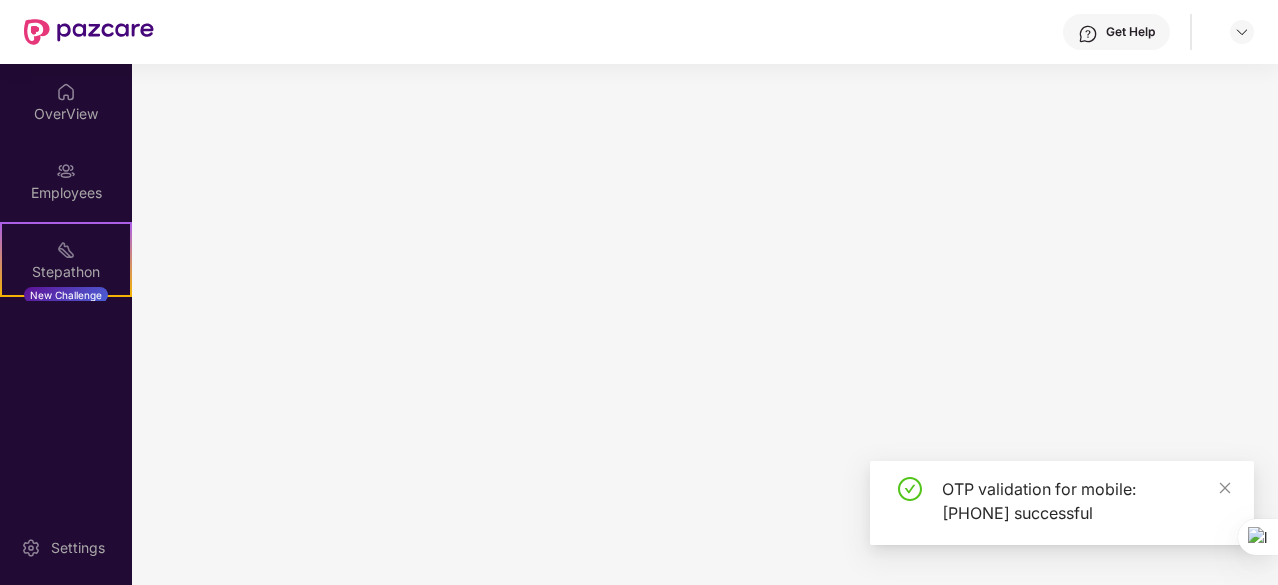 scroll, scrollTop: 0, scrollLeft: 0, axis: both 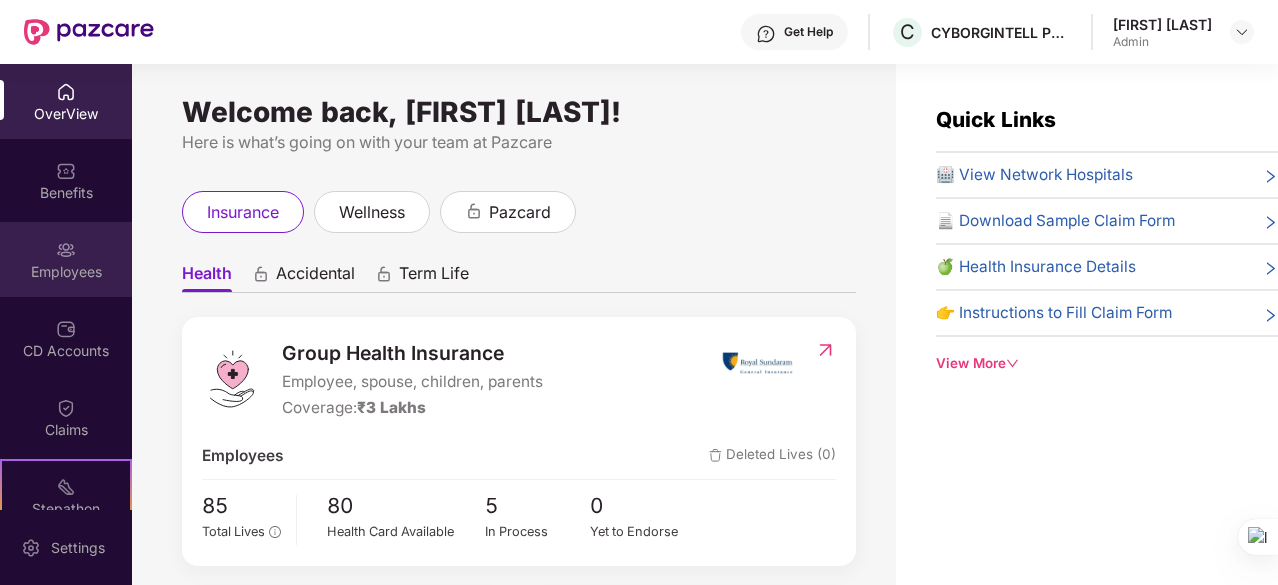 click at bounding box center [66, 250] 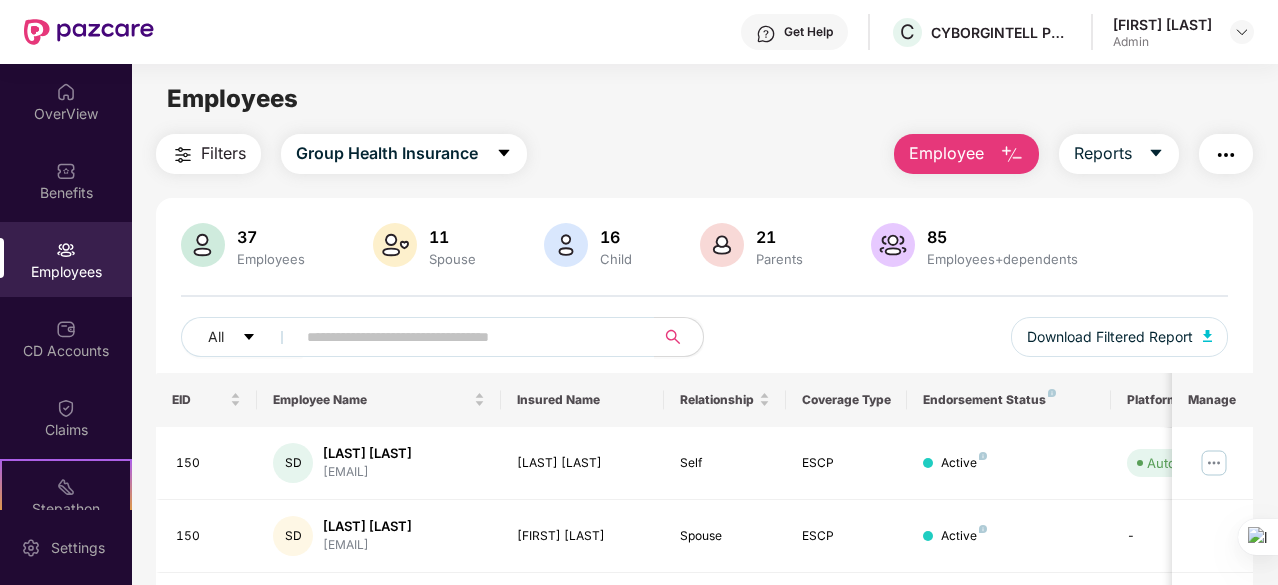click on "Employee" at bounding box center (946, 153) 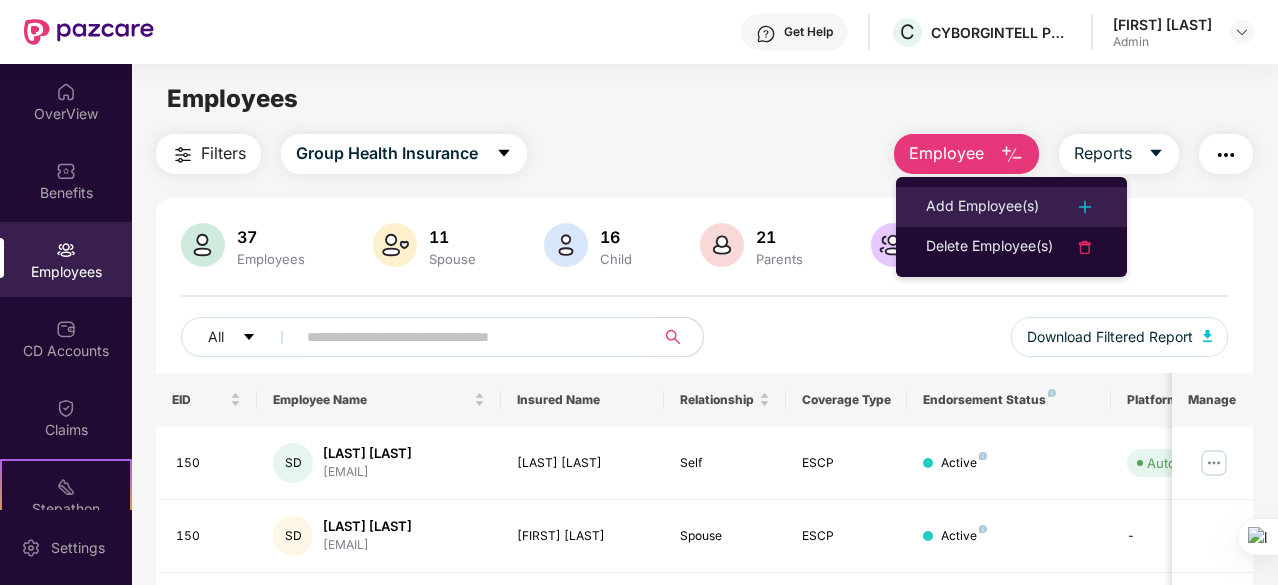 click on "Add Employee(s)" at bounding box center (982, 207) 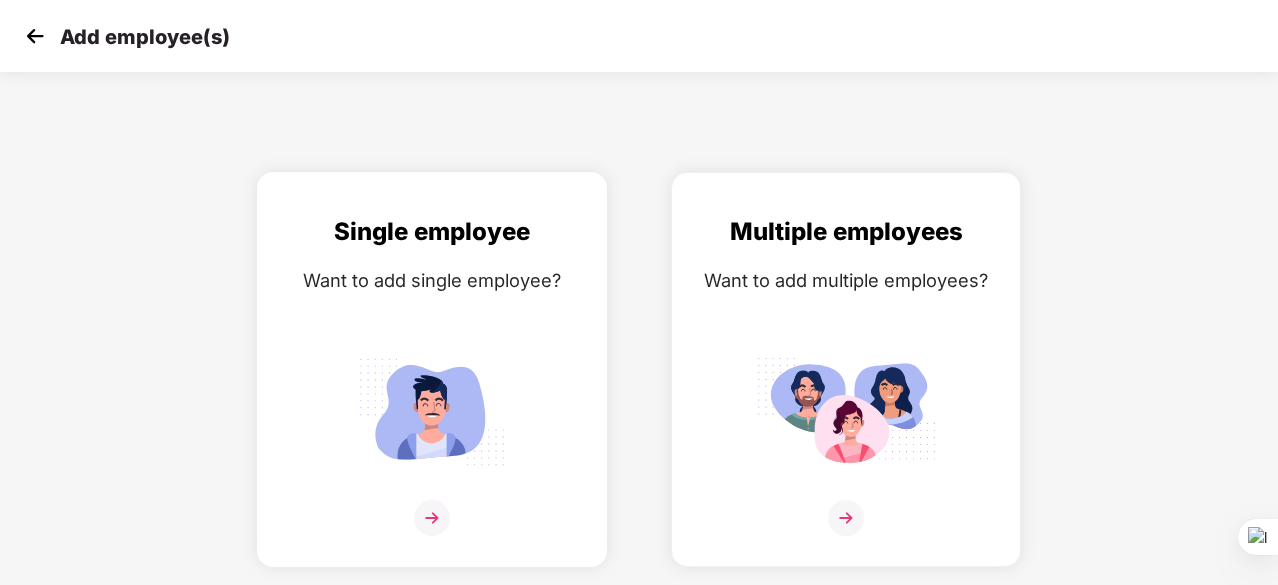 click on "Want to add single employee?" at bounding box center [432, 280] 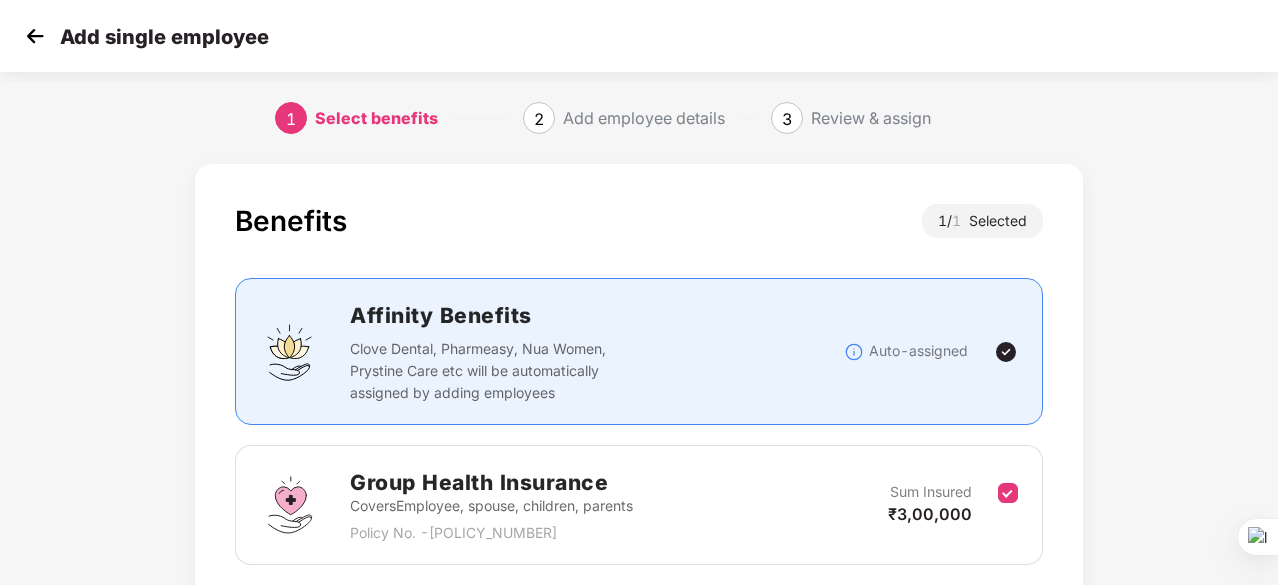 click at bounding box center [35, 36] 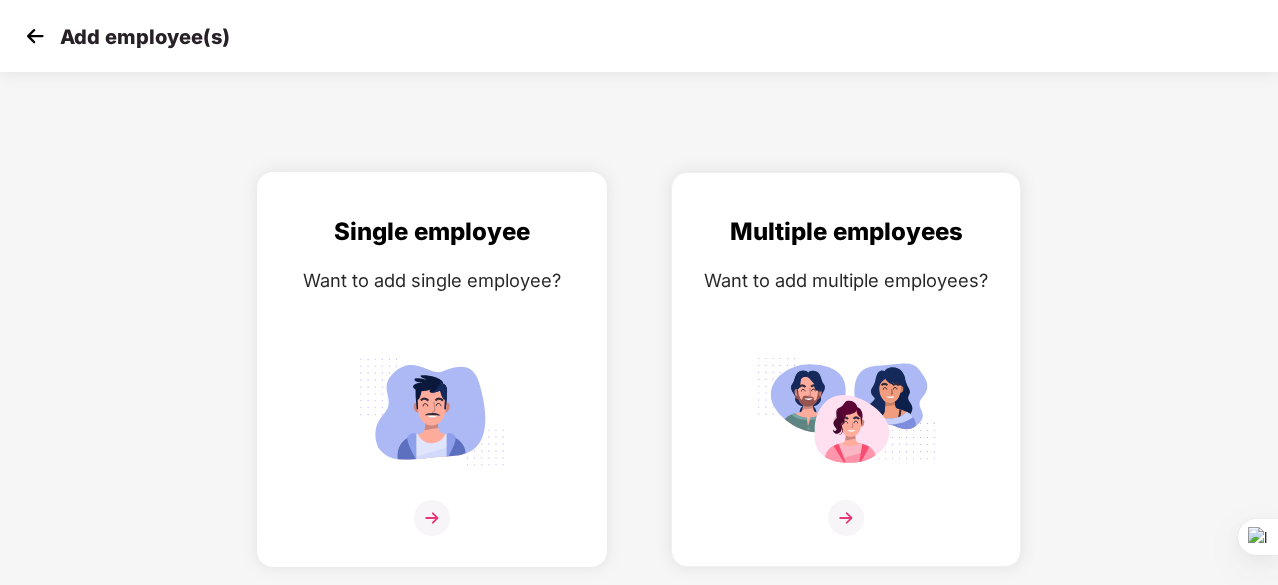click on "Single employee" at bounding box center [432, 232] 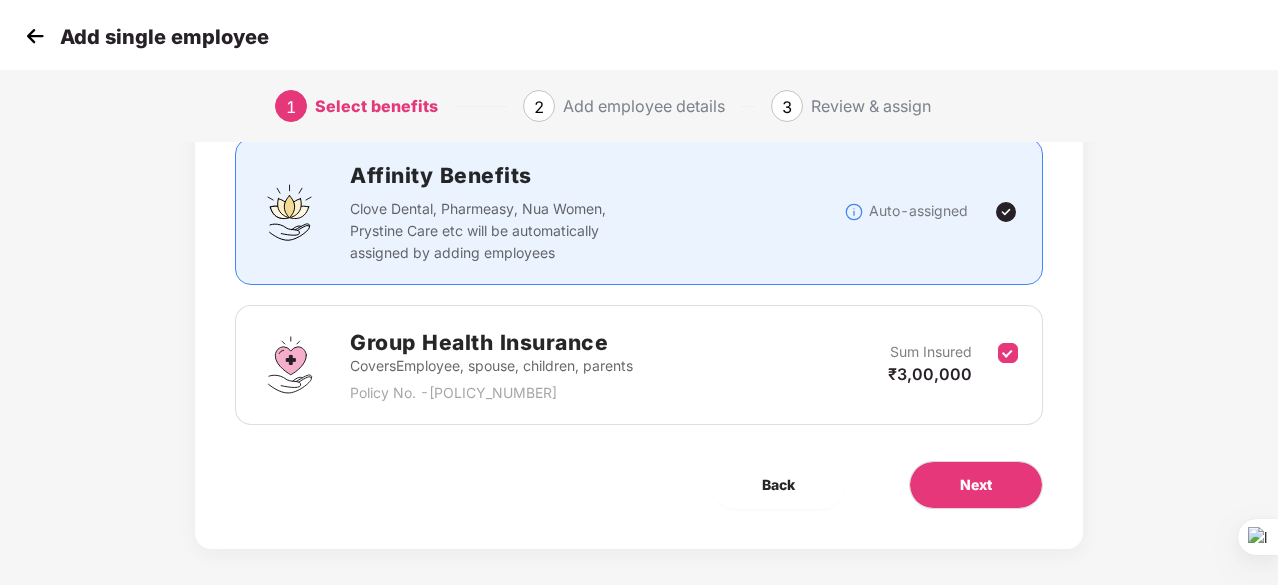 scroll, scrollTop: 152, scrollLeft: 0, axis: vertical 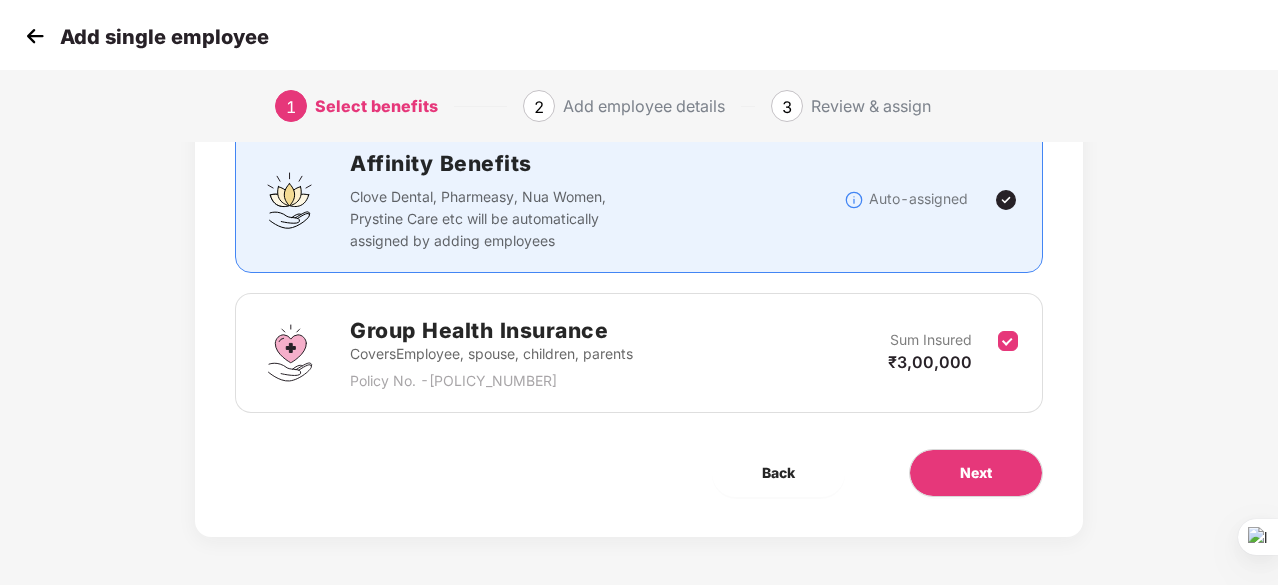 click on "Policy No. -  [POLICY_NUMBER]" at bounding box center [491, 381] 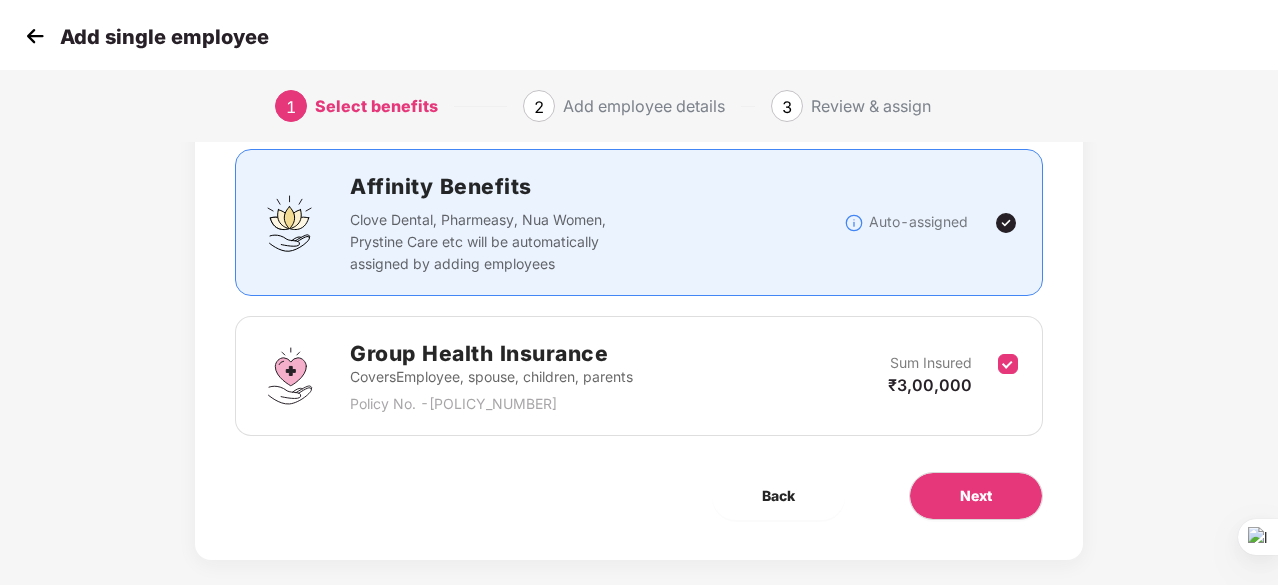 scroll, scrollTop: 152, scrollLeft: 0, axis: vertical 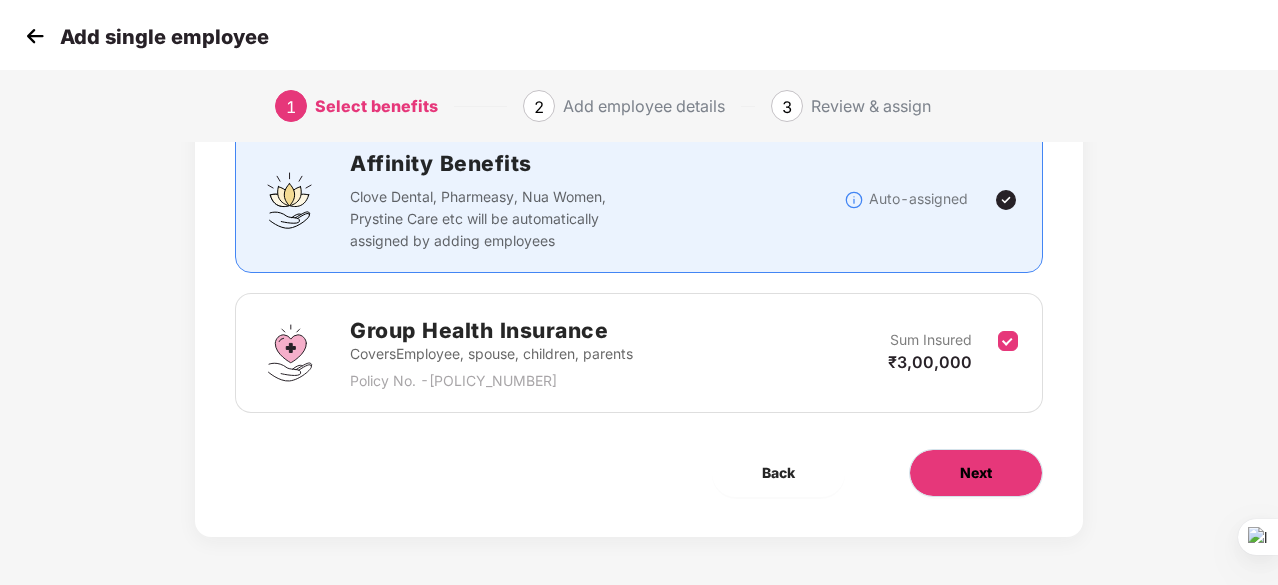 click on "Next" at bounding box center [976, 473] 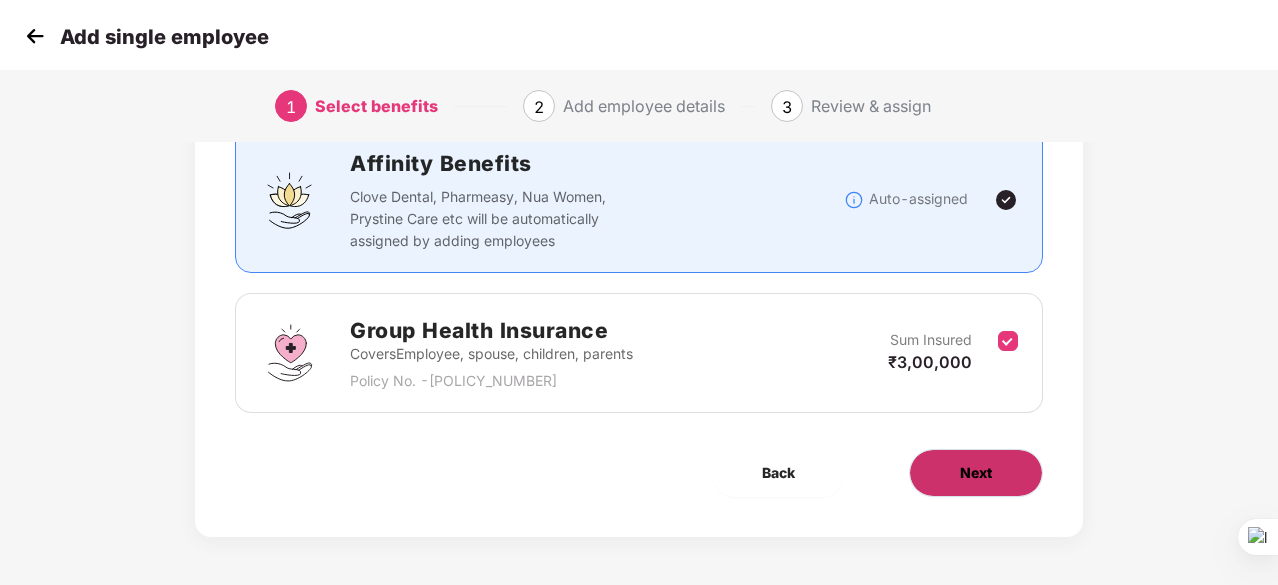 scroll, scrollTop: 0, scrollLeft: 0, axis: both 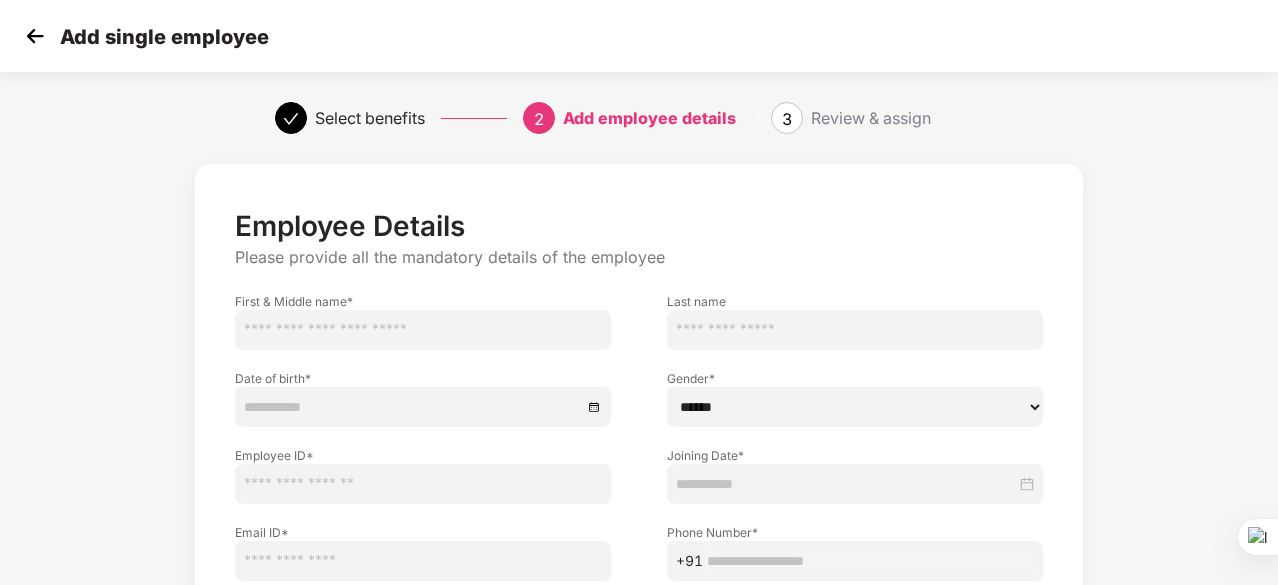 click at bounding box center (423, 330) 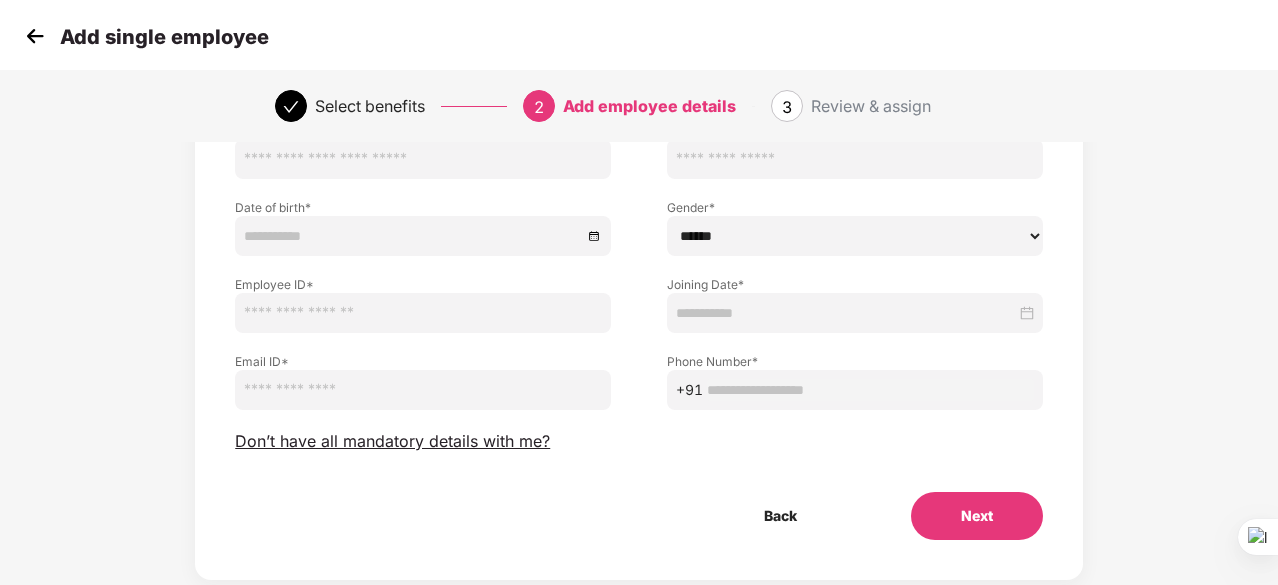 scroll, scrollTop: 0, scrollLeft: 0, axis: both 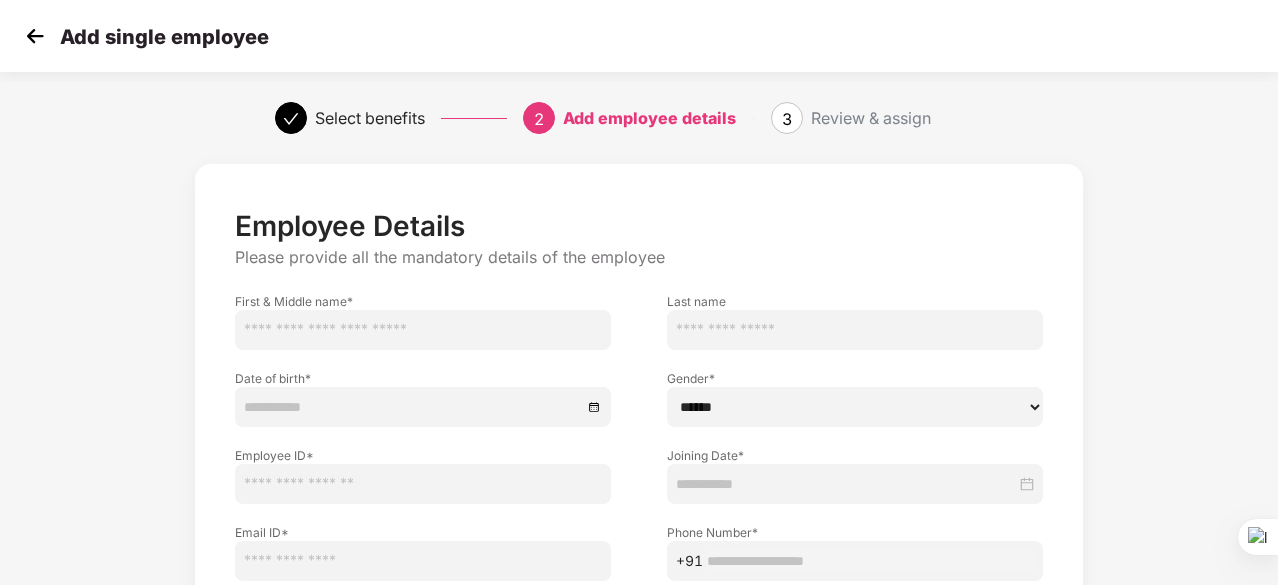 click at bounding box center (423, 330) 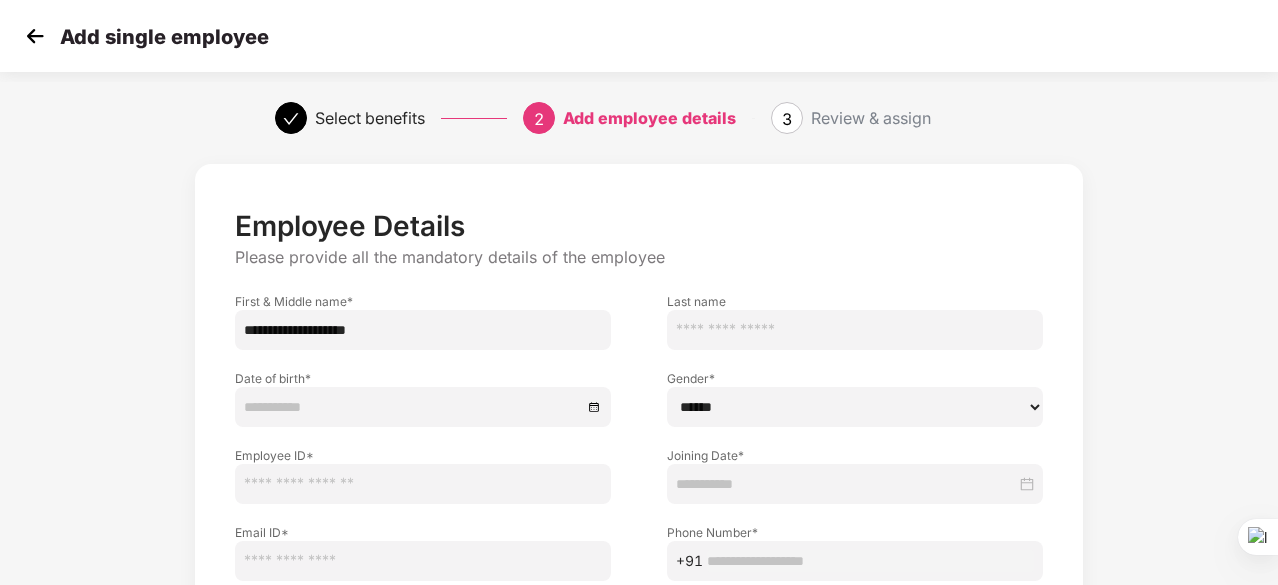 type on "**********" 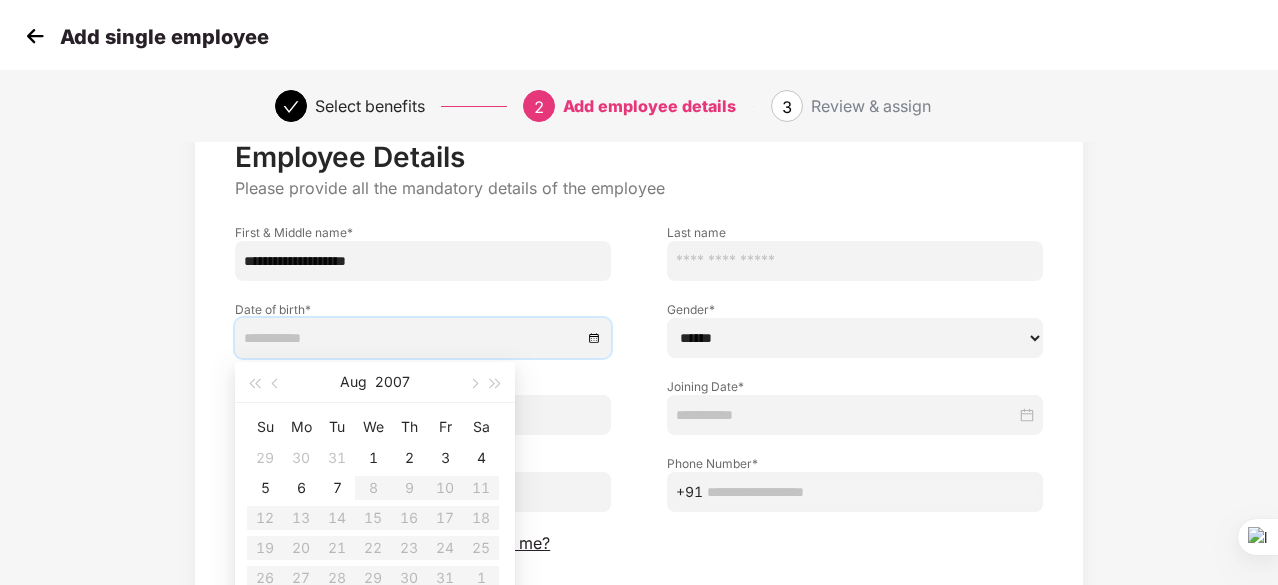 scroll, scrollTop: 100, scrollLeft: 0, axis: vertical 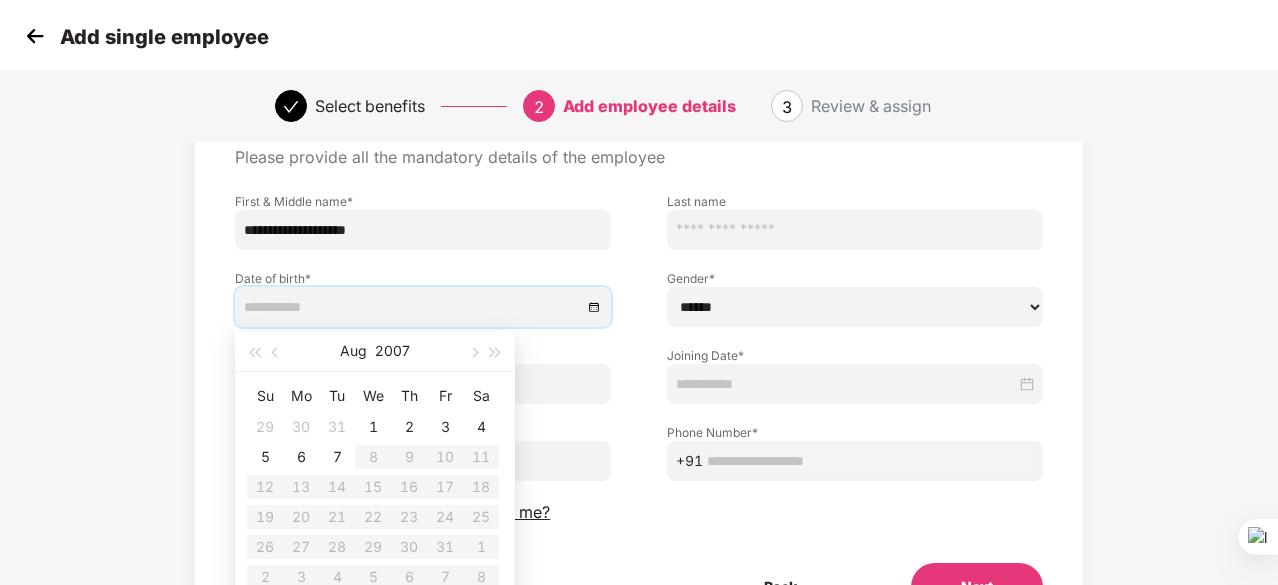 type on "**********" 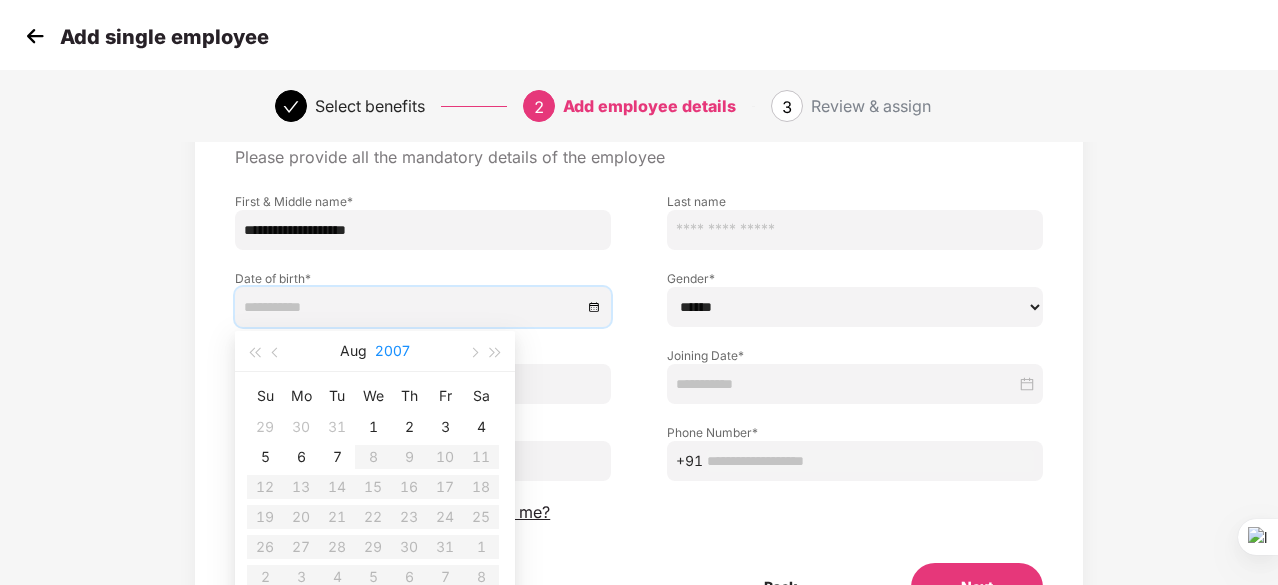 click on "2007" at bounding box center (392, 351) 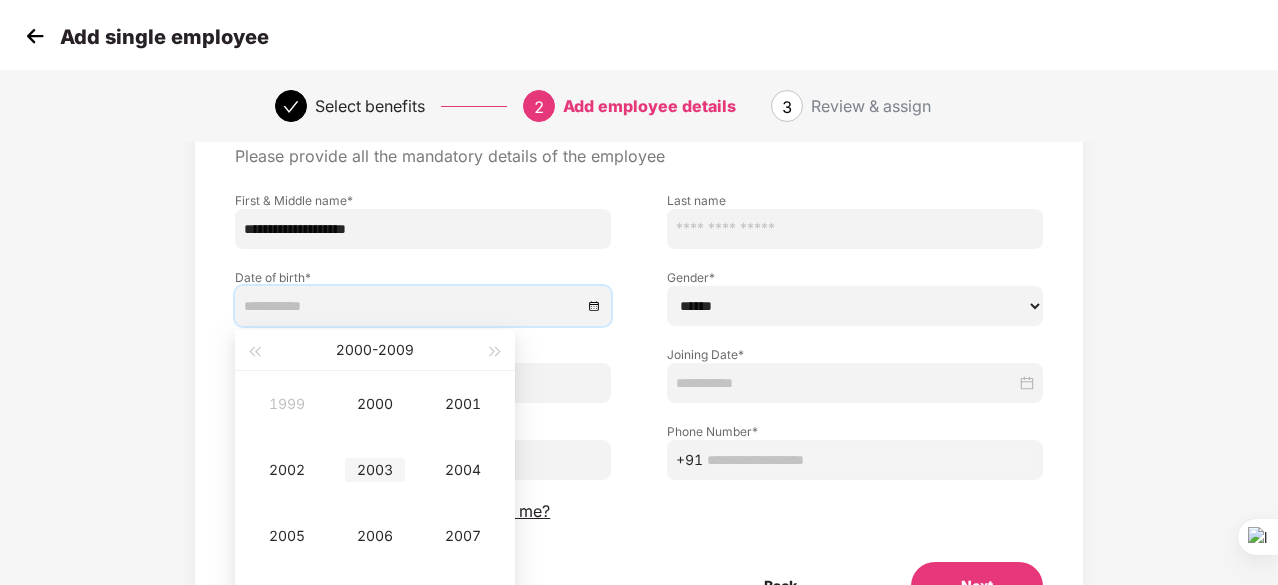 scroll, scrollTop: 216, scrollLeft: 0, axis: vertical 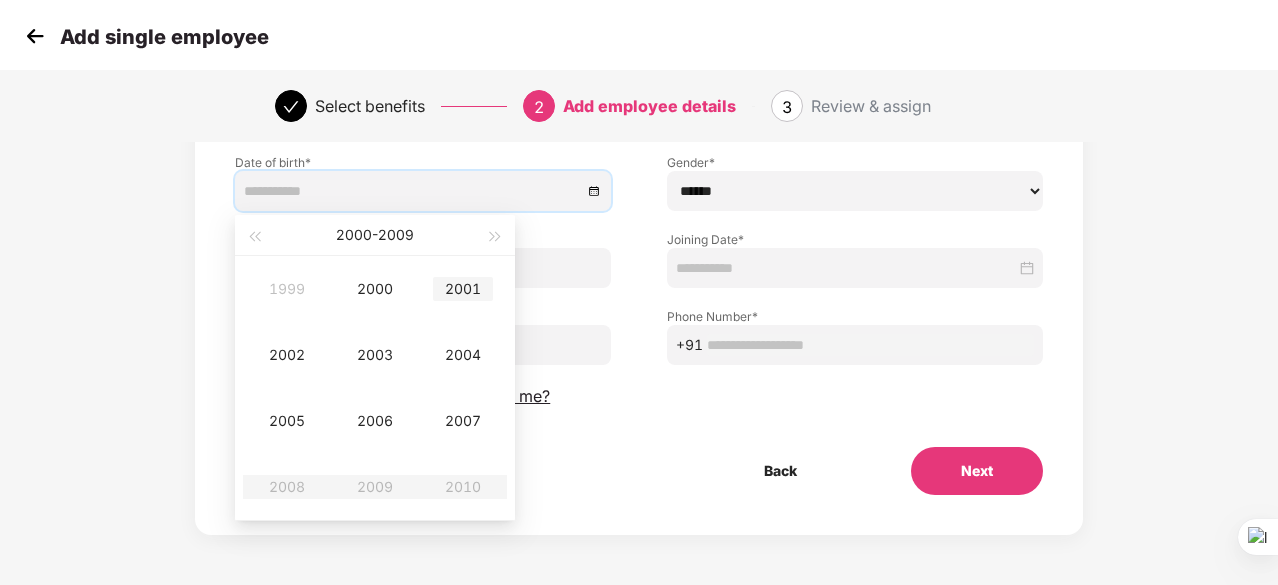 type on "**********" 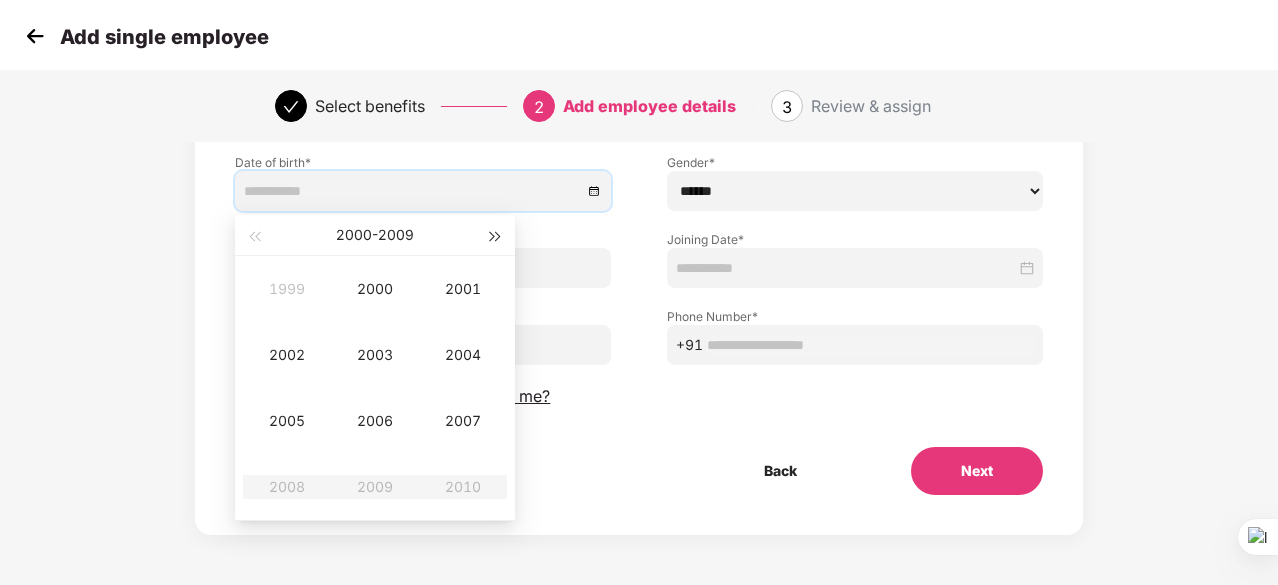 click at bounding box center [496, 237] 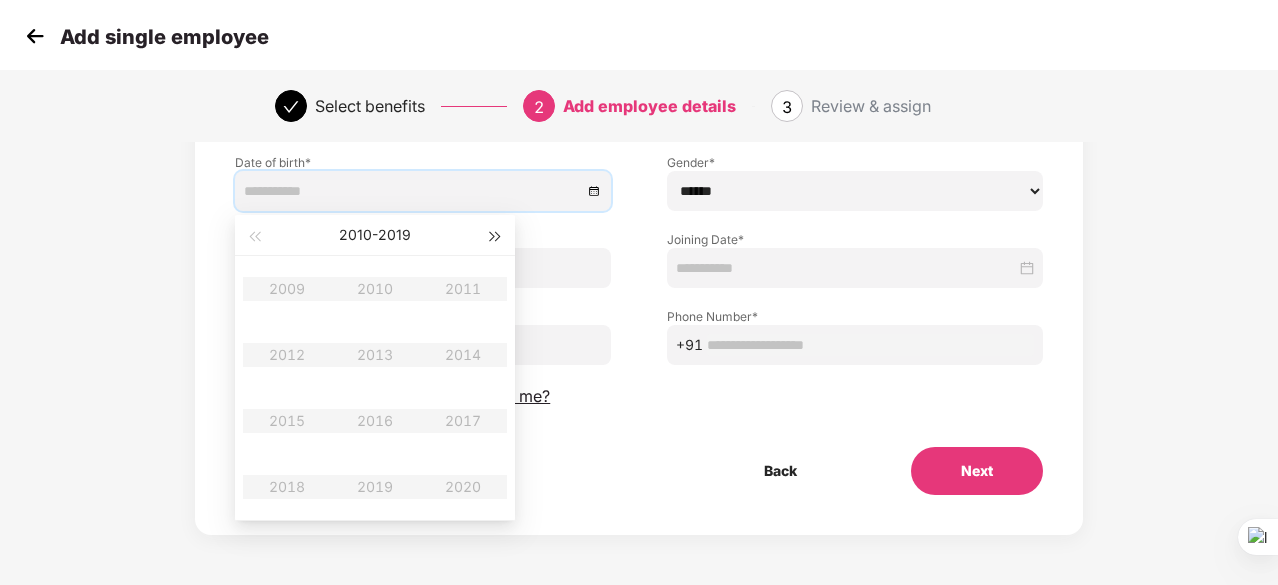 click at bounding box center (496, 237) 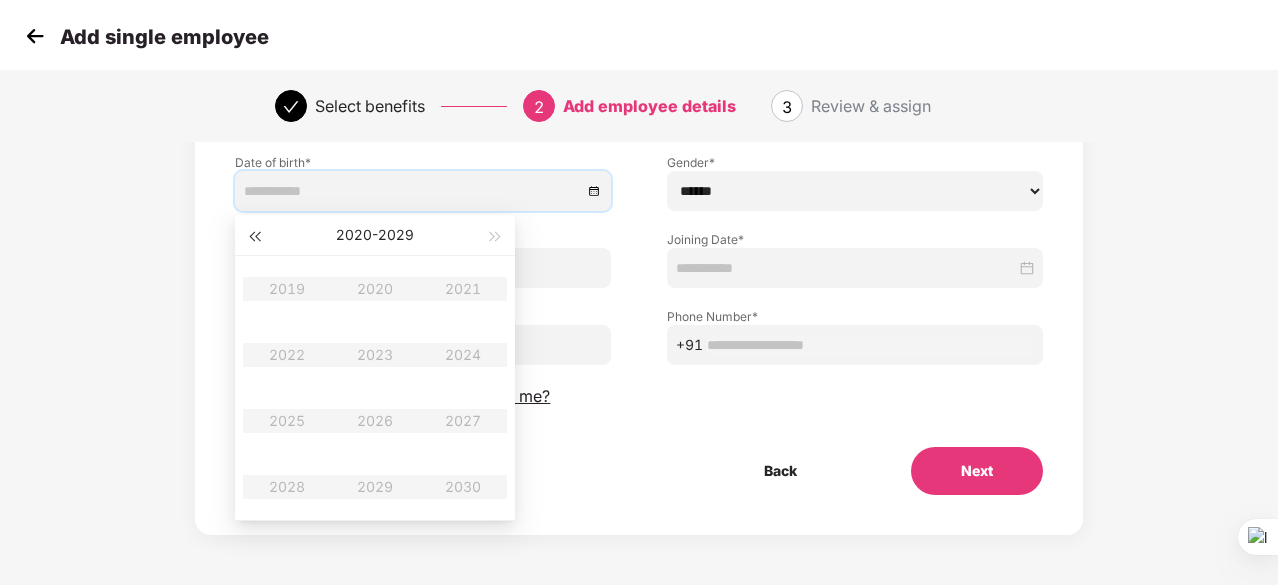 click at bounding box center (254, 237) 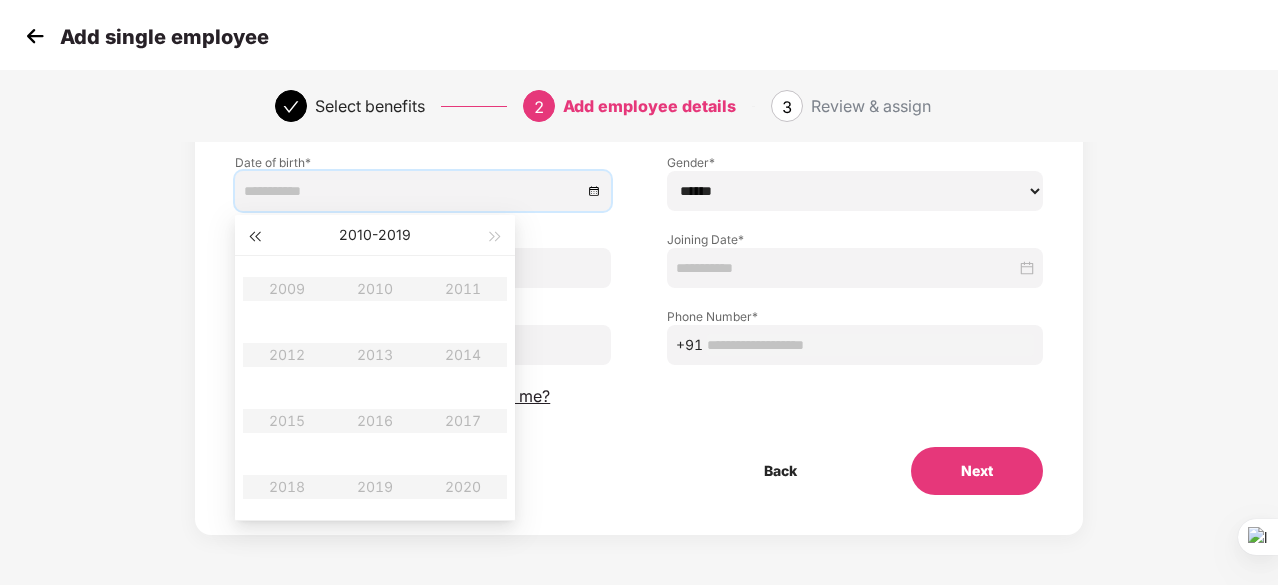 click at bounding box center (254, 237) 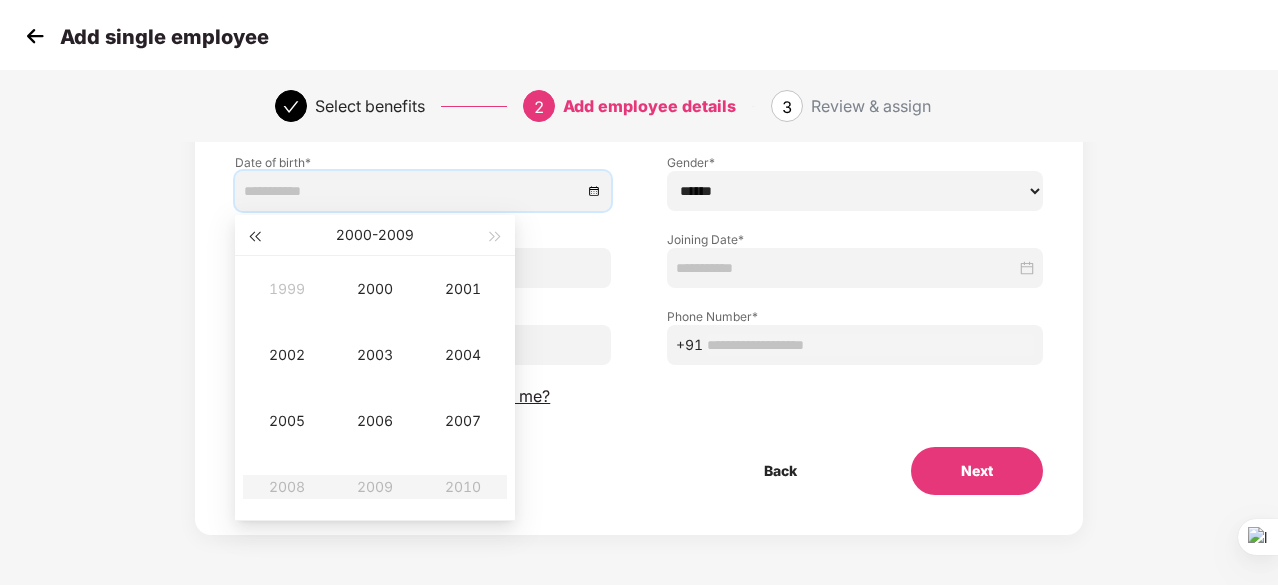 click at bounding box center (254, 237) 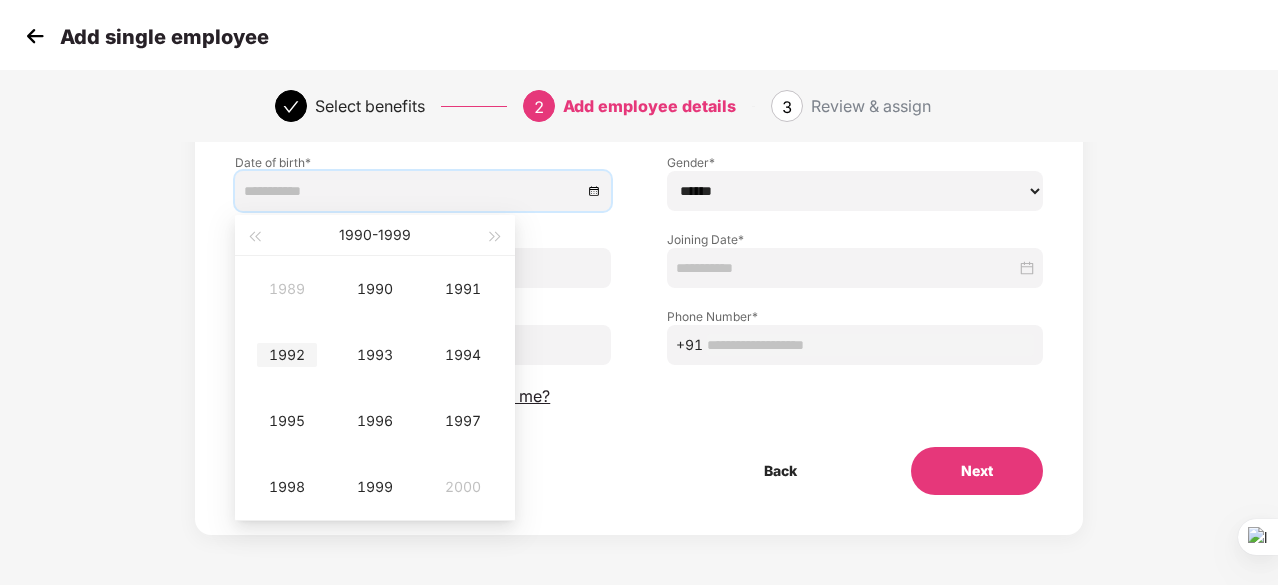 type on "**********" 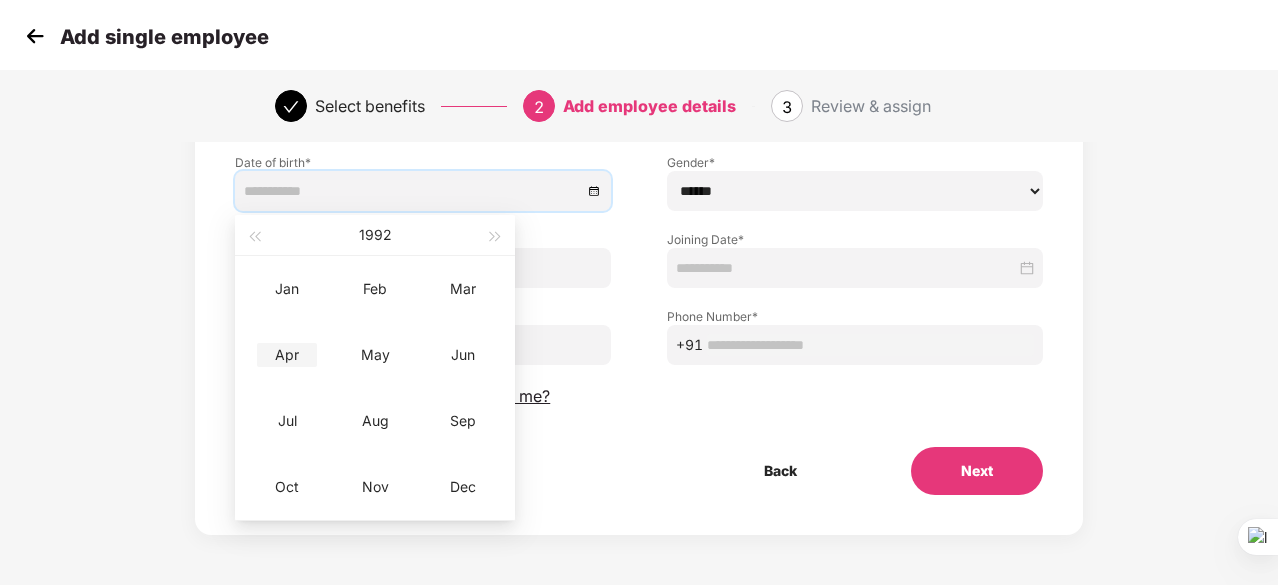 type on "**********" 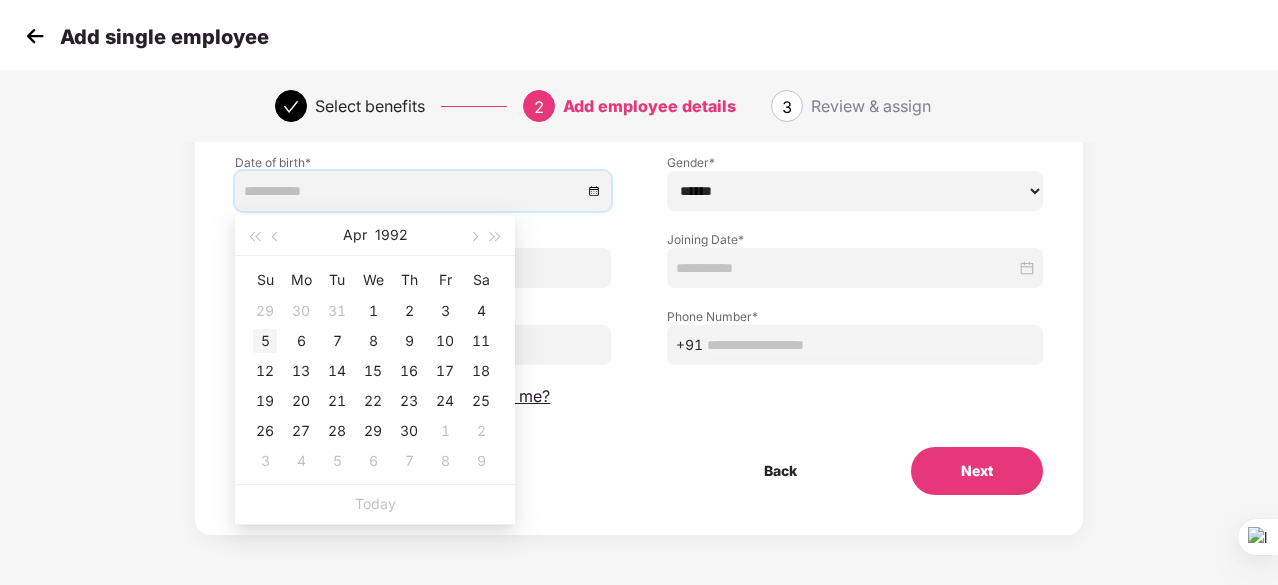 type on "**********" 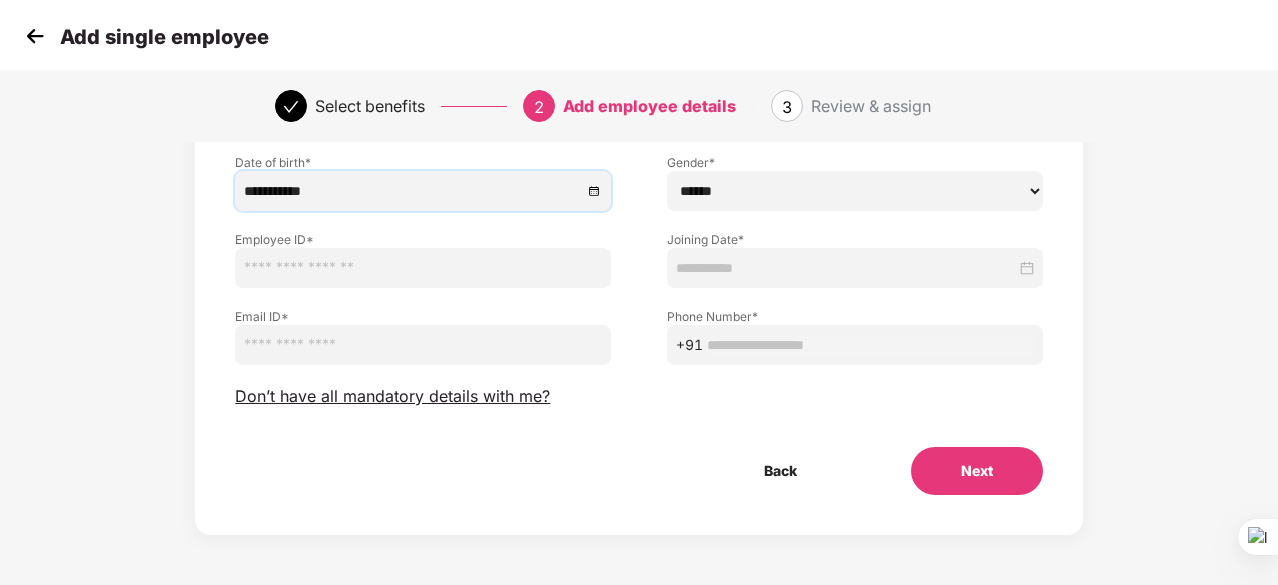 click at bounding box center [423, 268] 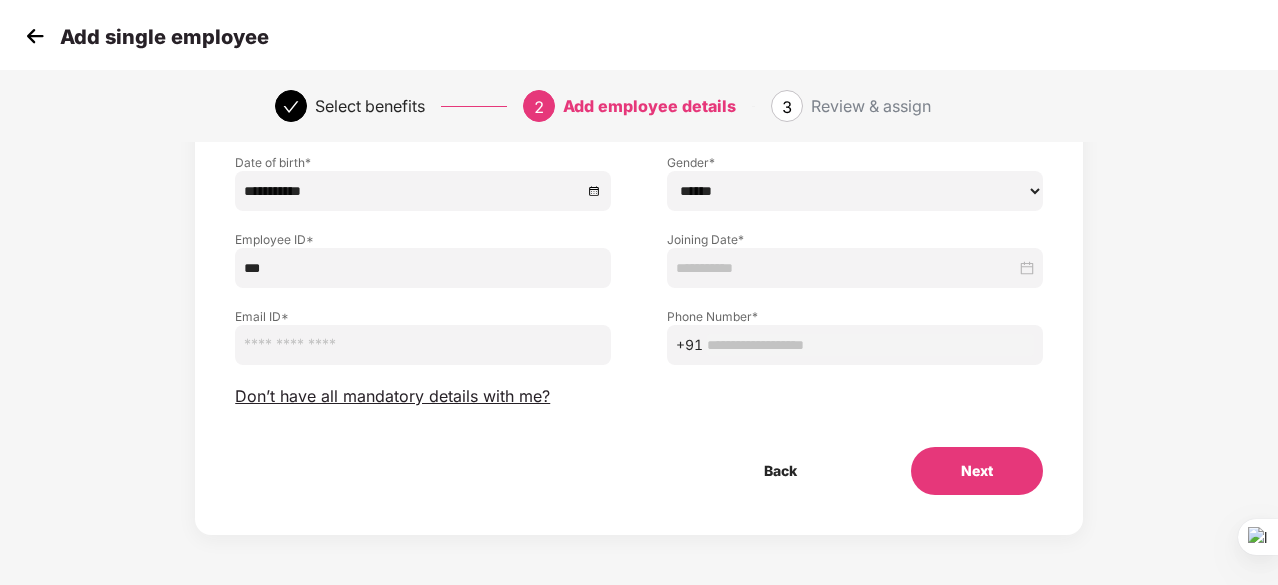 type on "***" 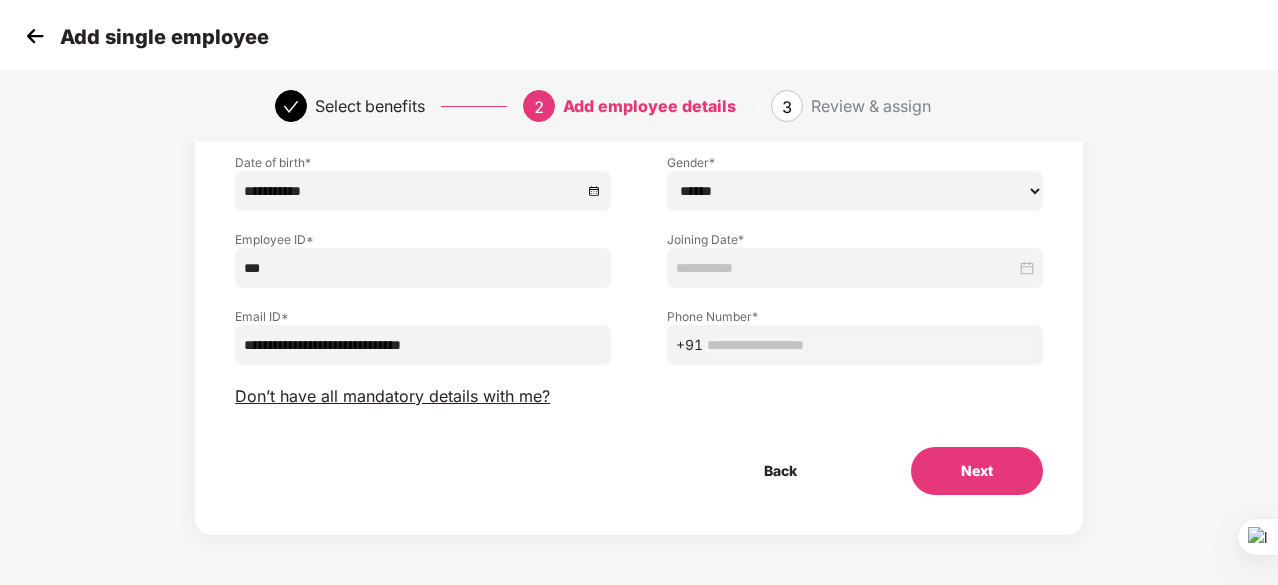 scroll, scrollTop: 16, scrollLeft: 0, axis: vertical 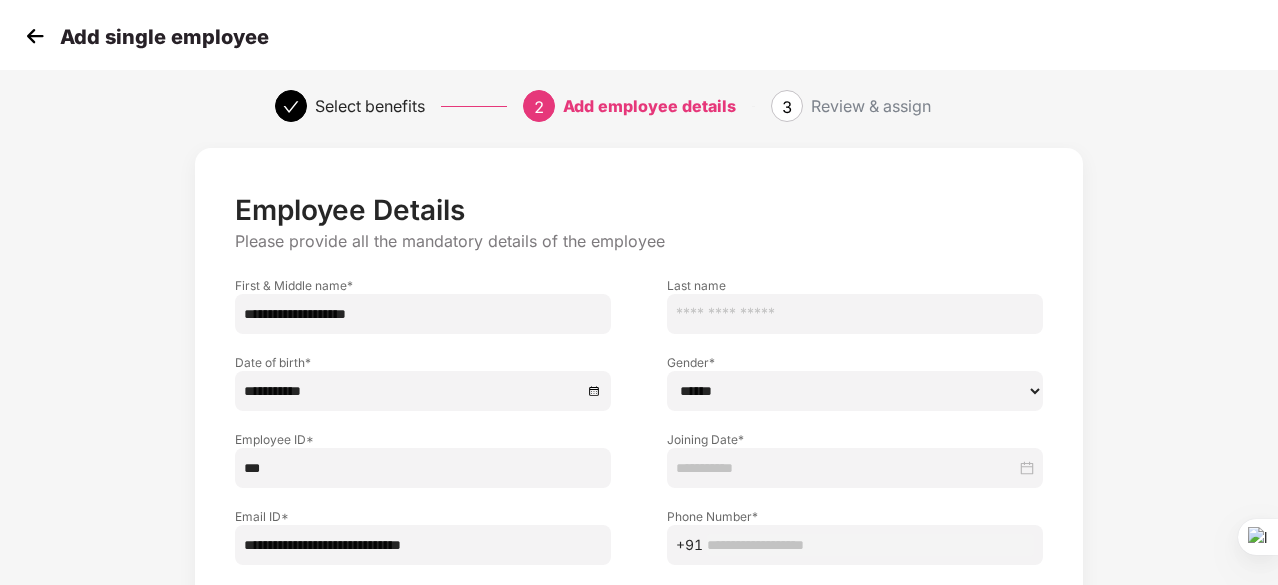 type on "**********" 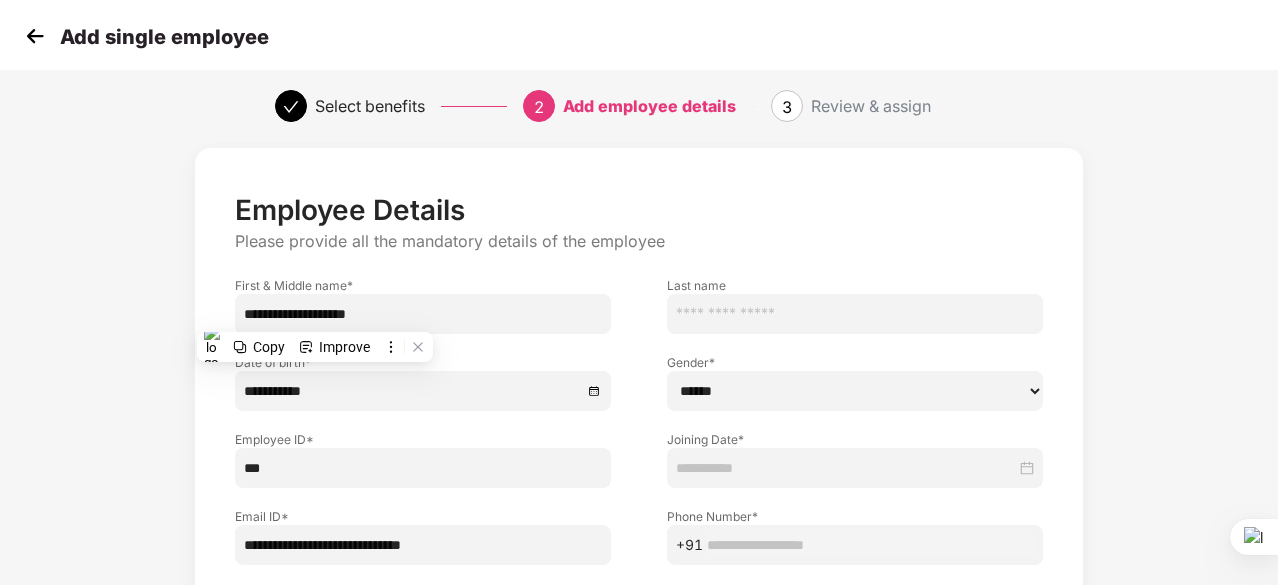click at bounding box center [855, 314] 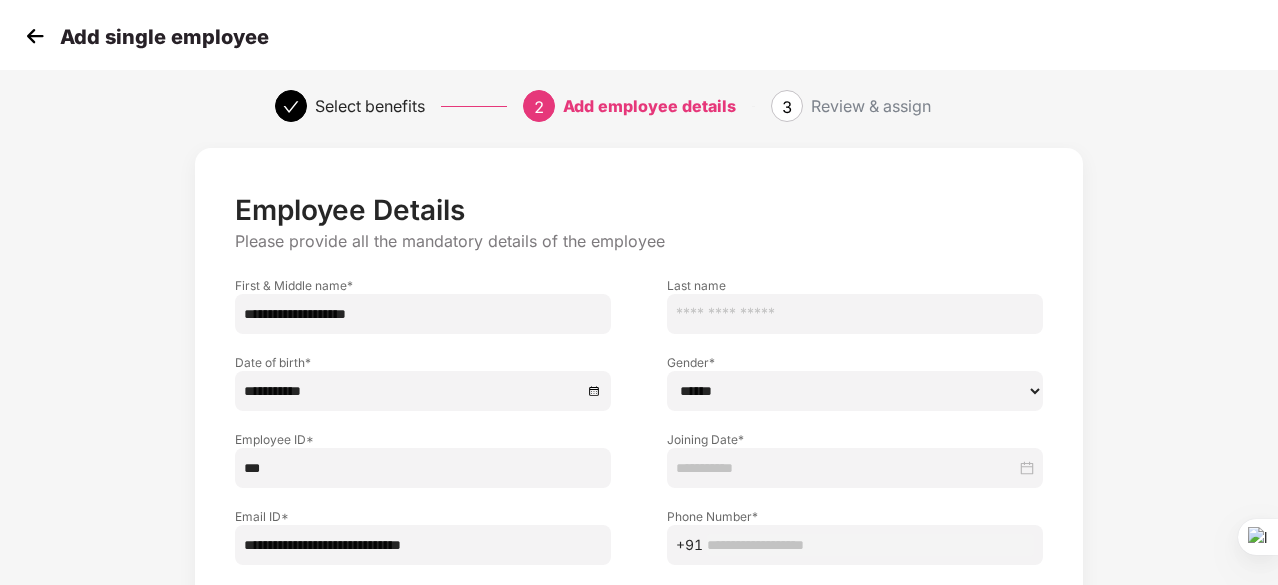 paste on "**********" 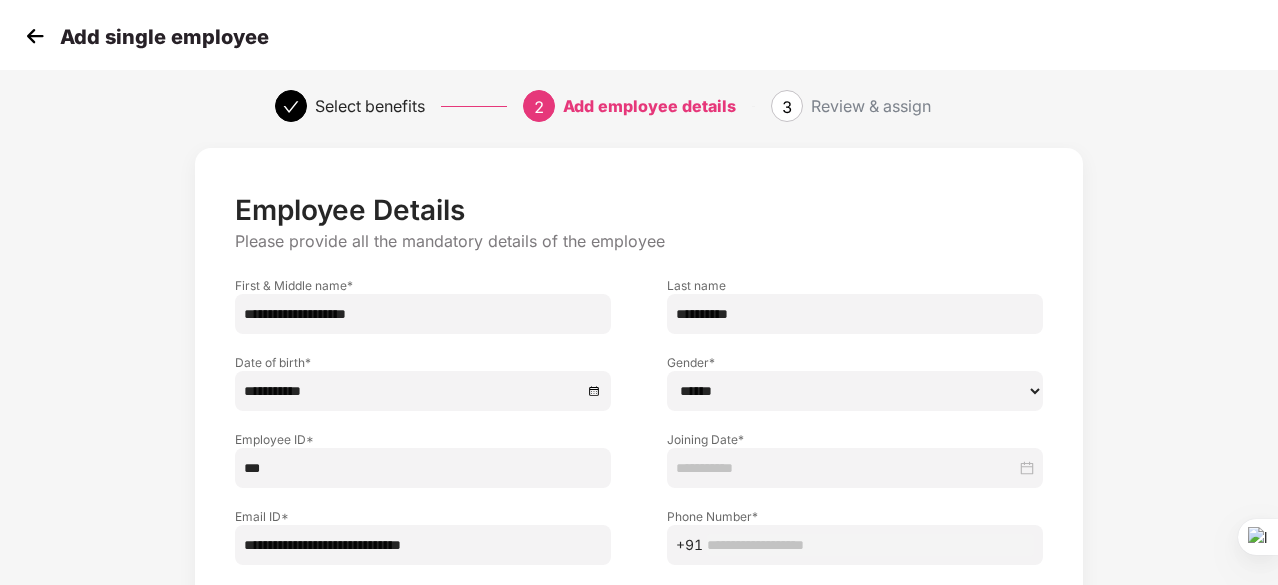 type on "**********" 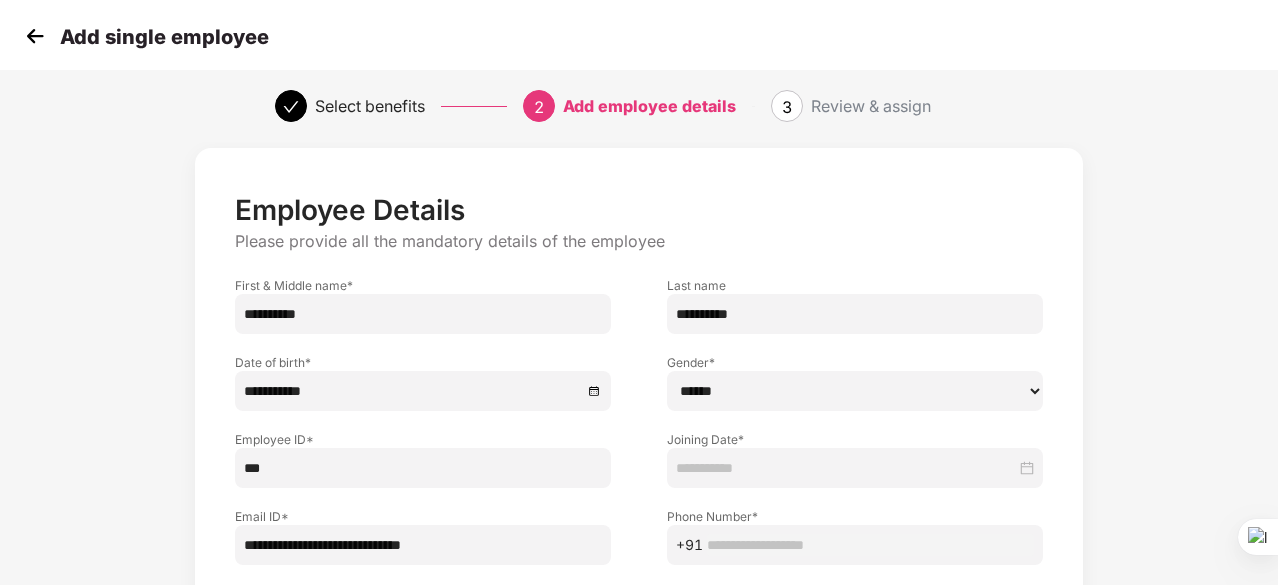type on "*********" 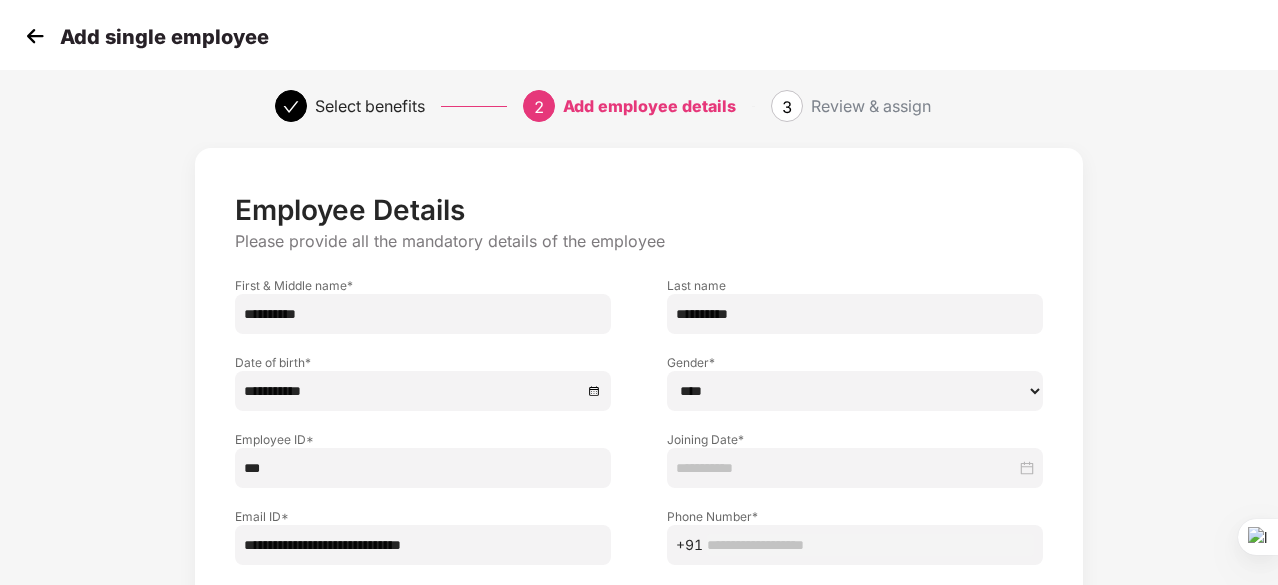 click on "****** **** ******" at bounding box center [855, 391] 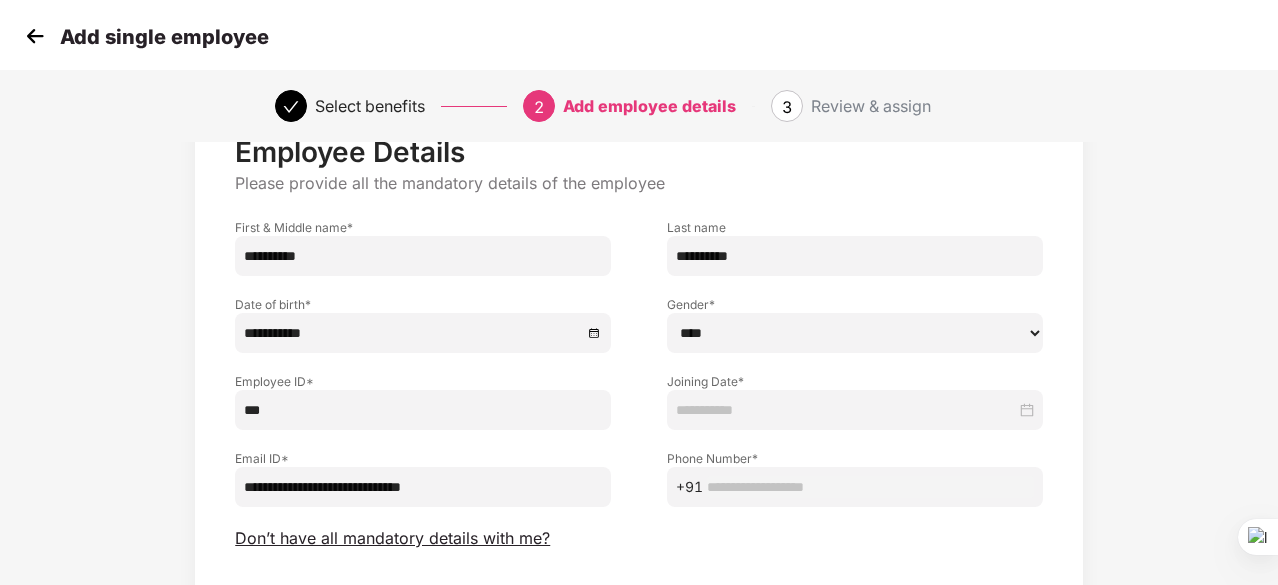 scroll, scrollTop: 116, scrollLeft: 0, axis: vertical 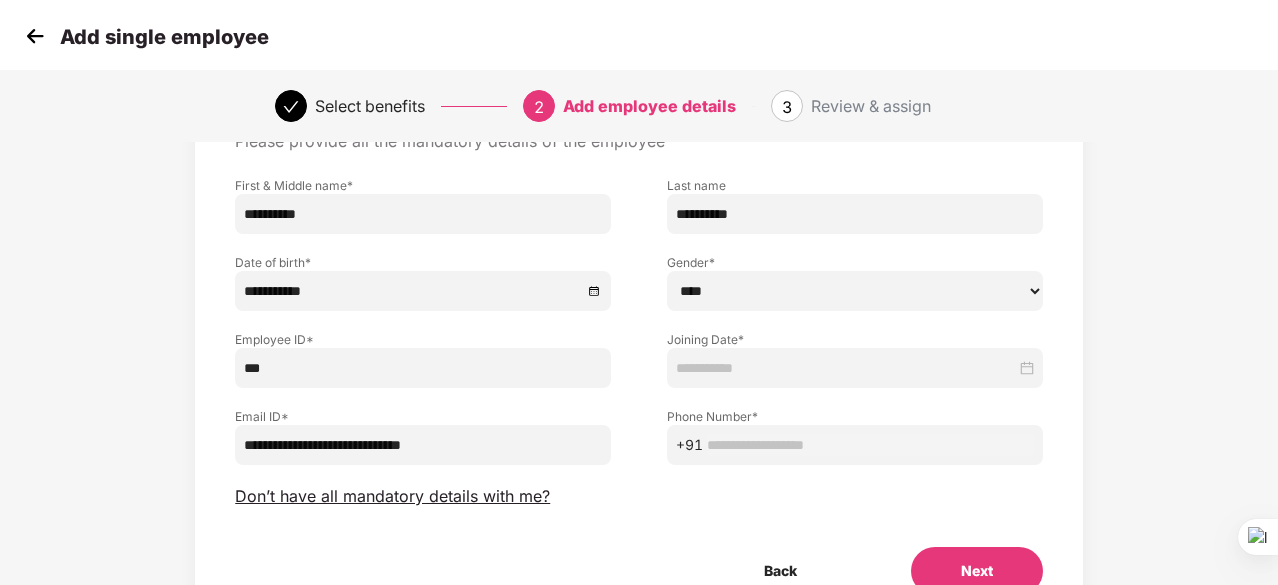 click at bounding box center [846, 368] 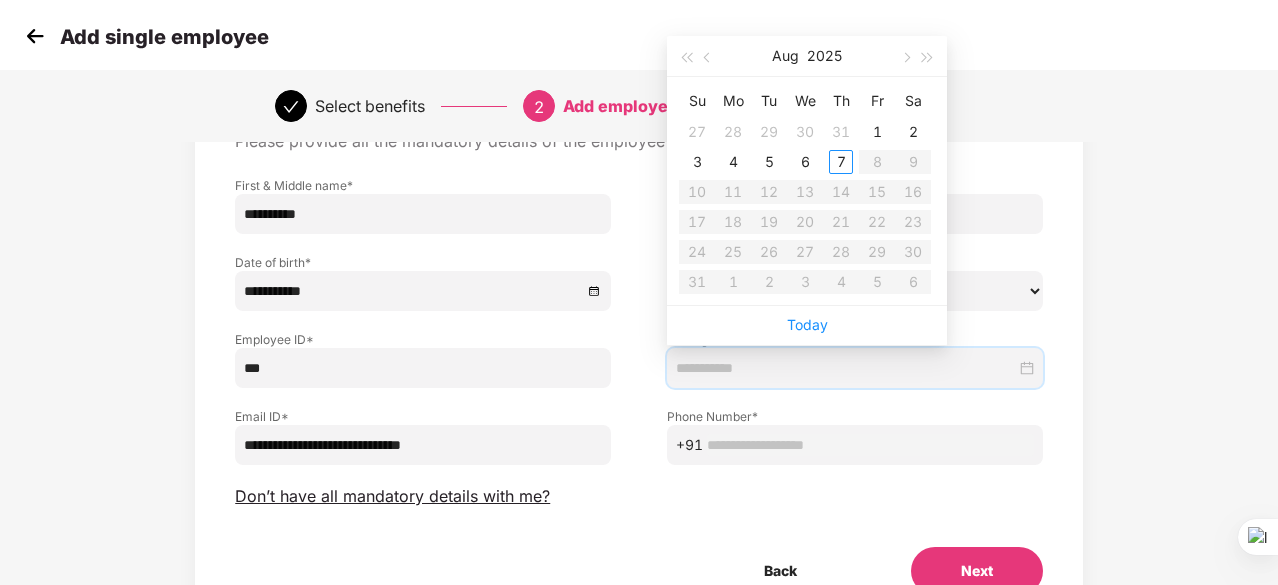 type on "**********" 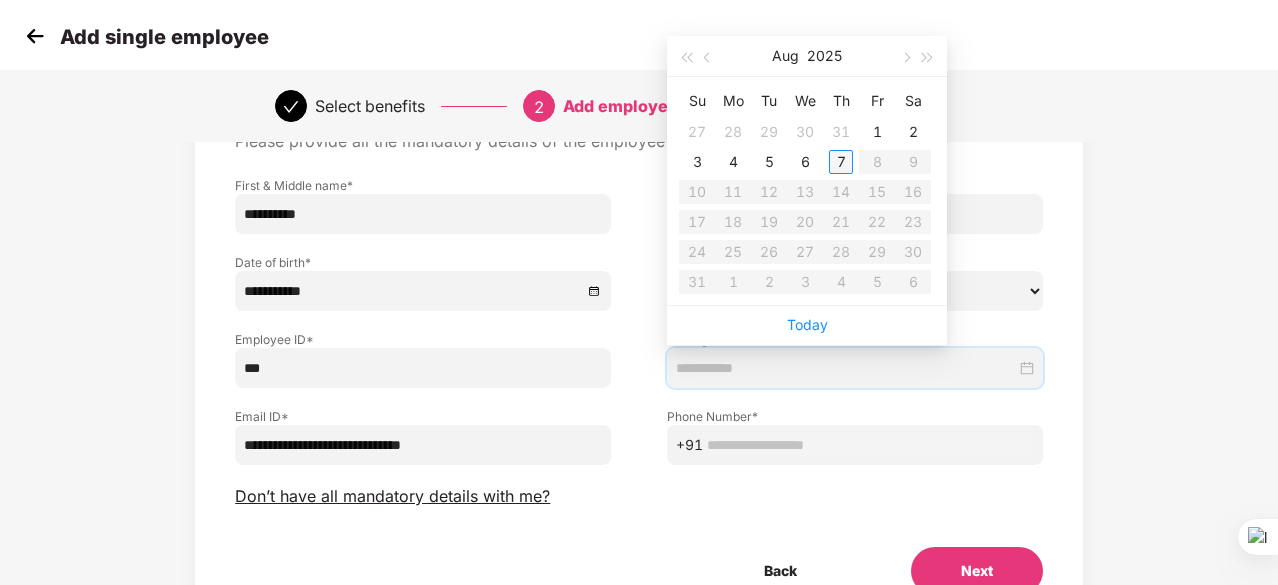 type on "**********" 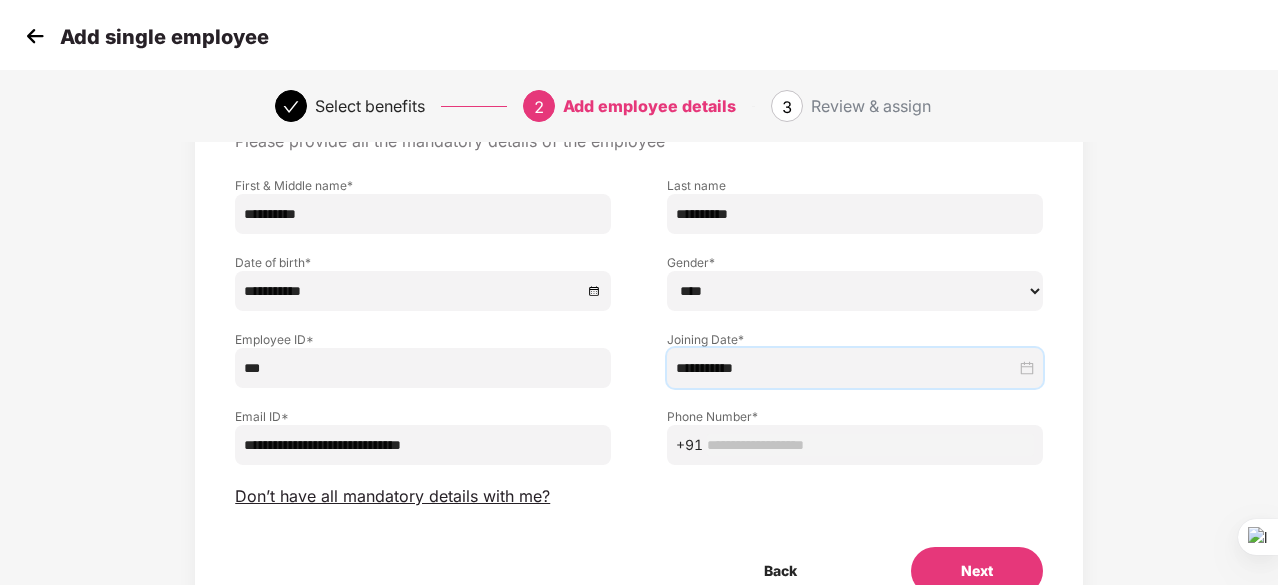click at bounding box center (870, 445) 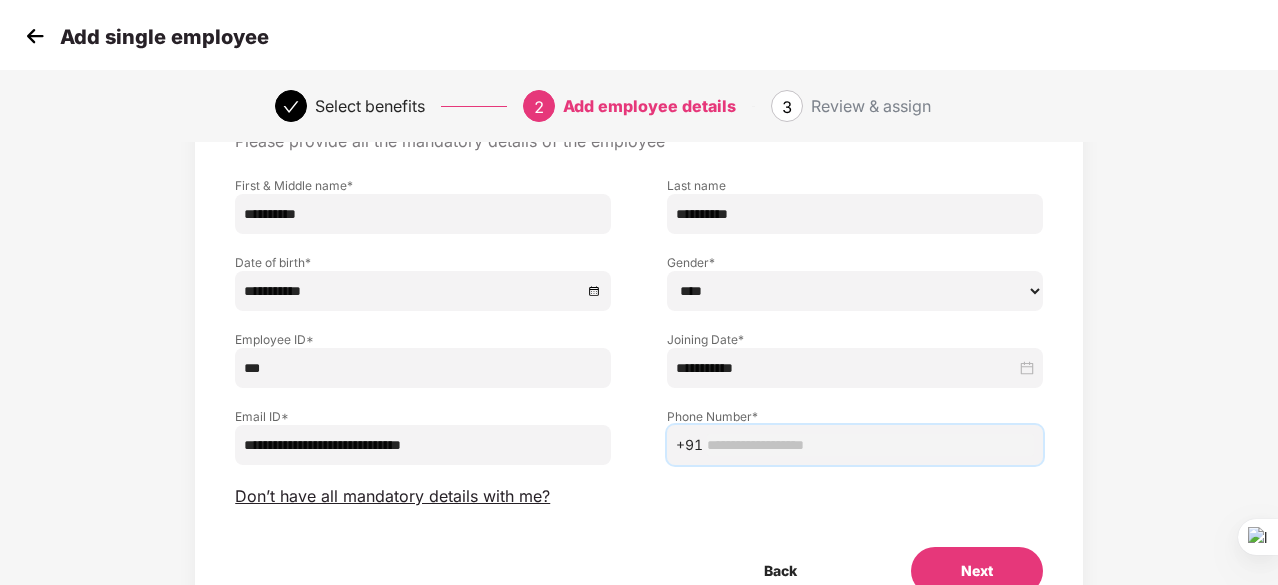 type on "**********" 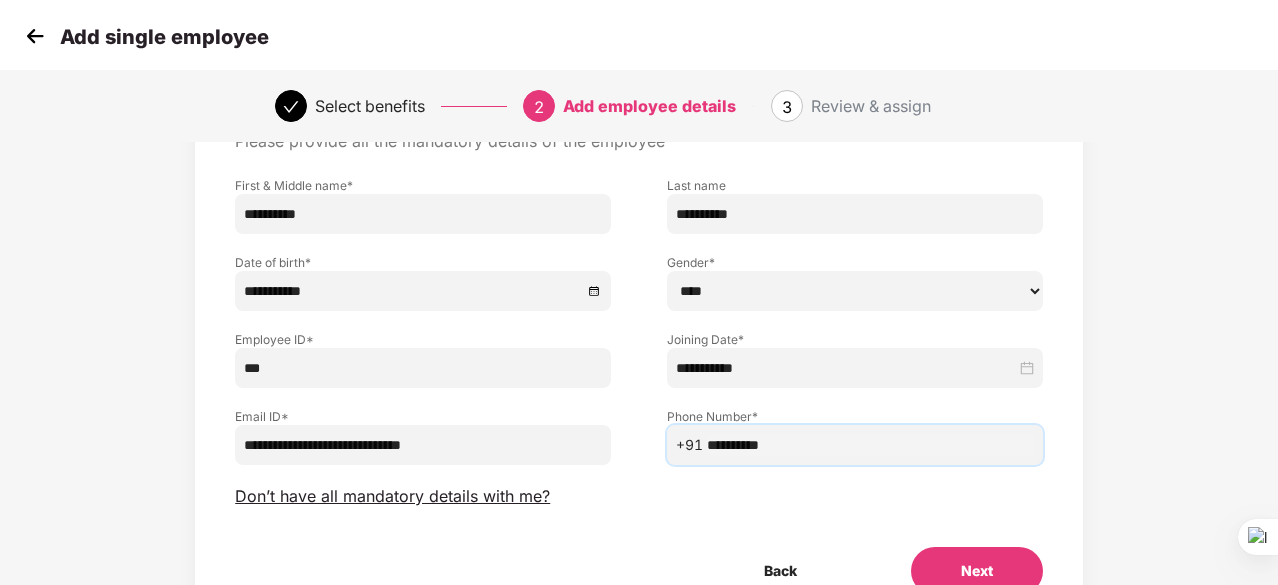 drag, startPoint x: 855, startPoint y: 441, endPoint x: 599, endPoint y: 453, distance: 256.2811 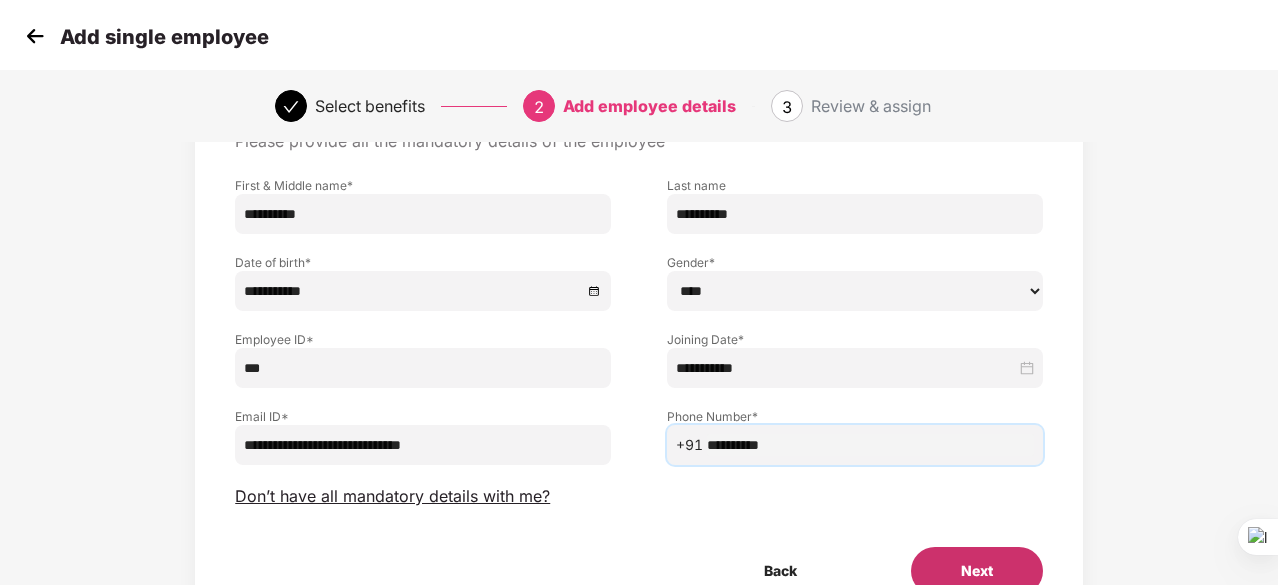 type on "**********" 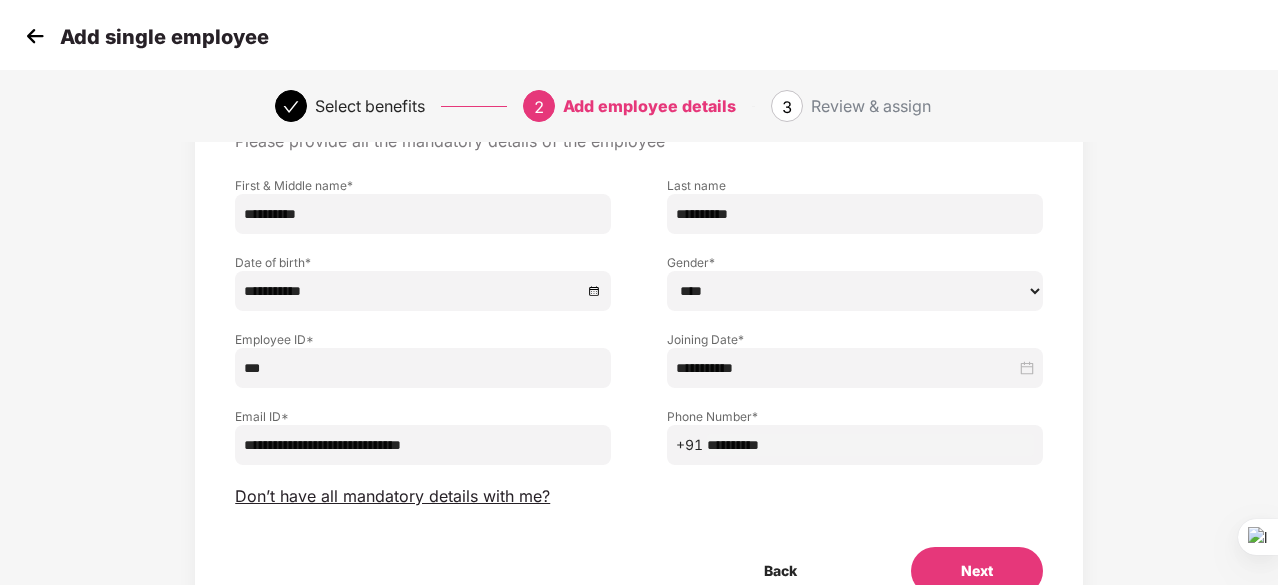 click on "Next" at bounding box center (977, 571) 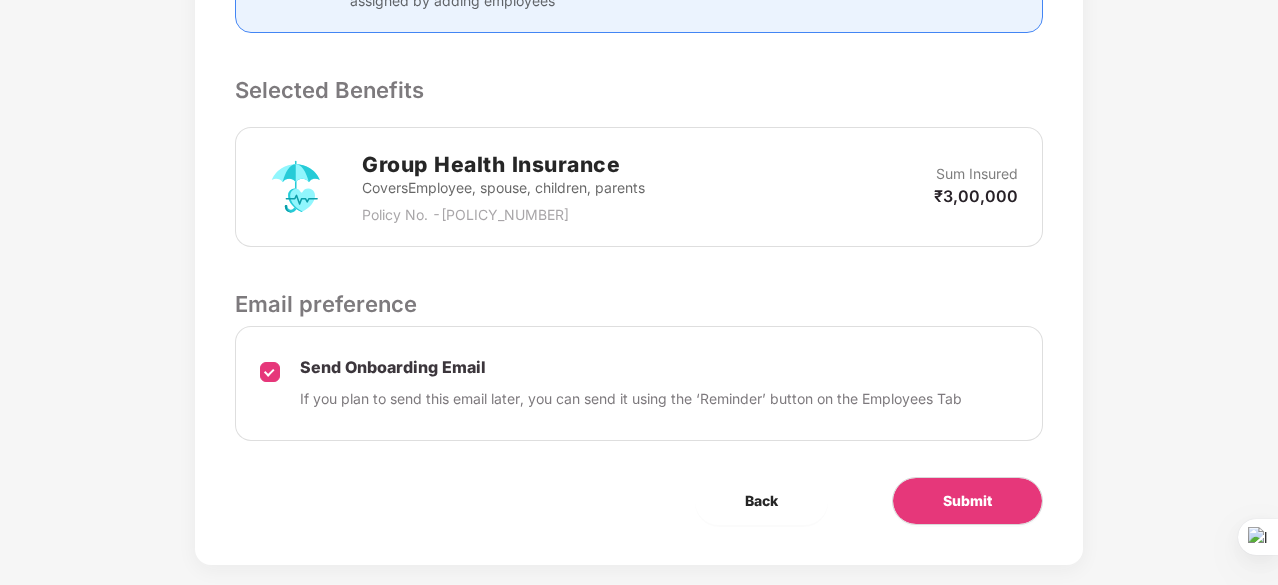 scroll, scrollTop: 658, scrollLeft: 0, axis: vertical 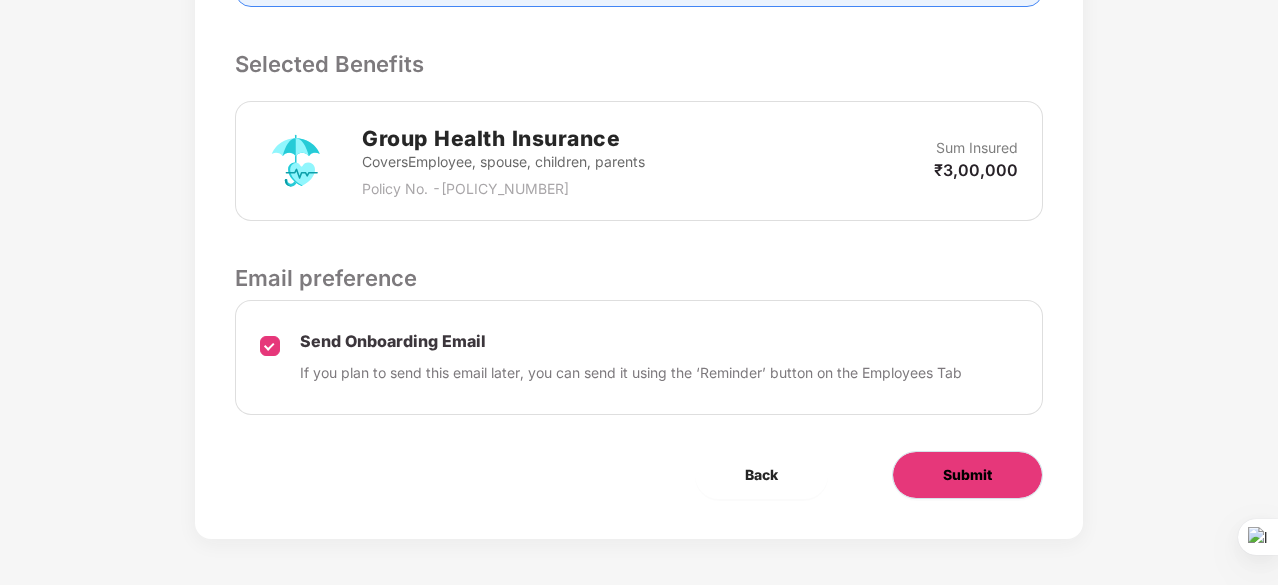 click on "Submit" at bounding box center (967, 475) 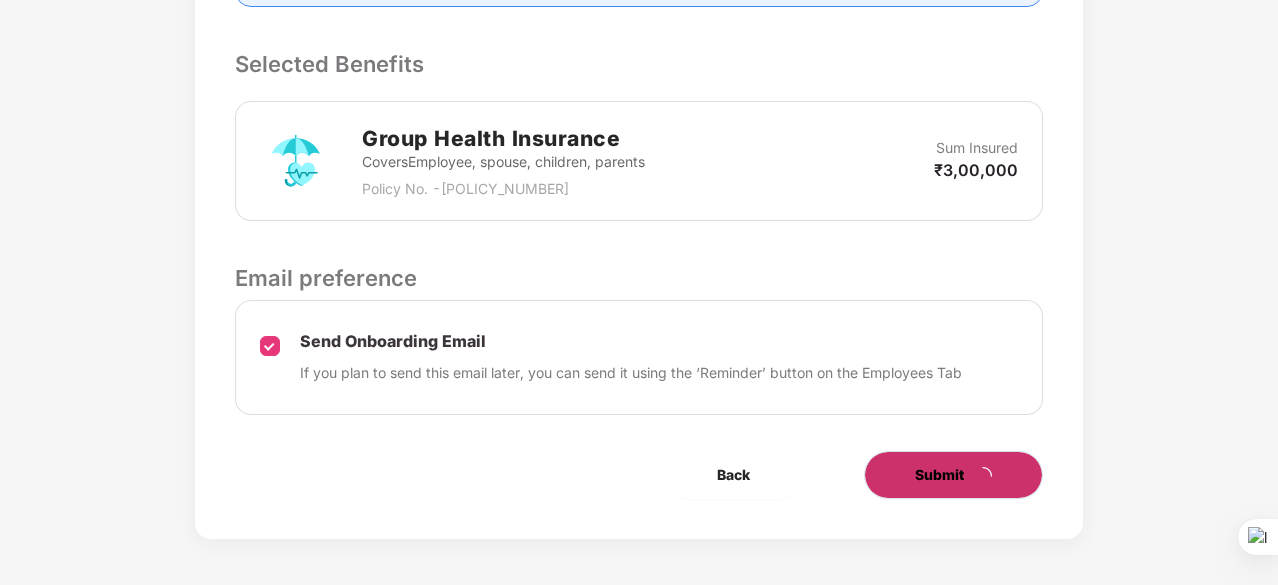 scroll, scrollTop: 0, scrollLeft: 0, axis: both 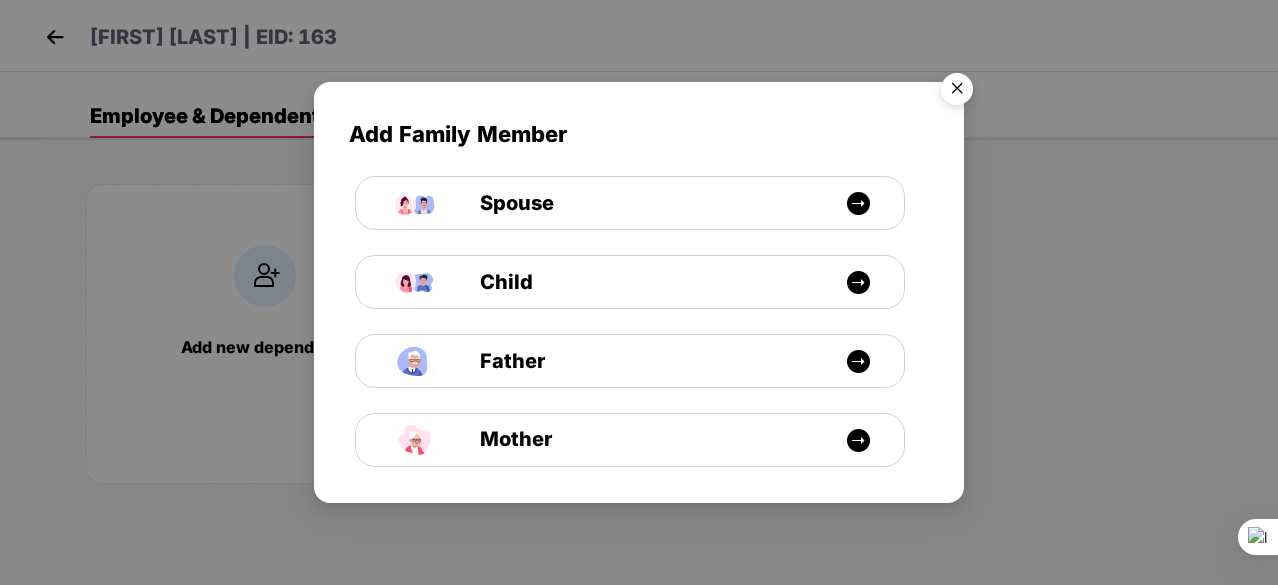click at bounding box center [957, 92] 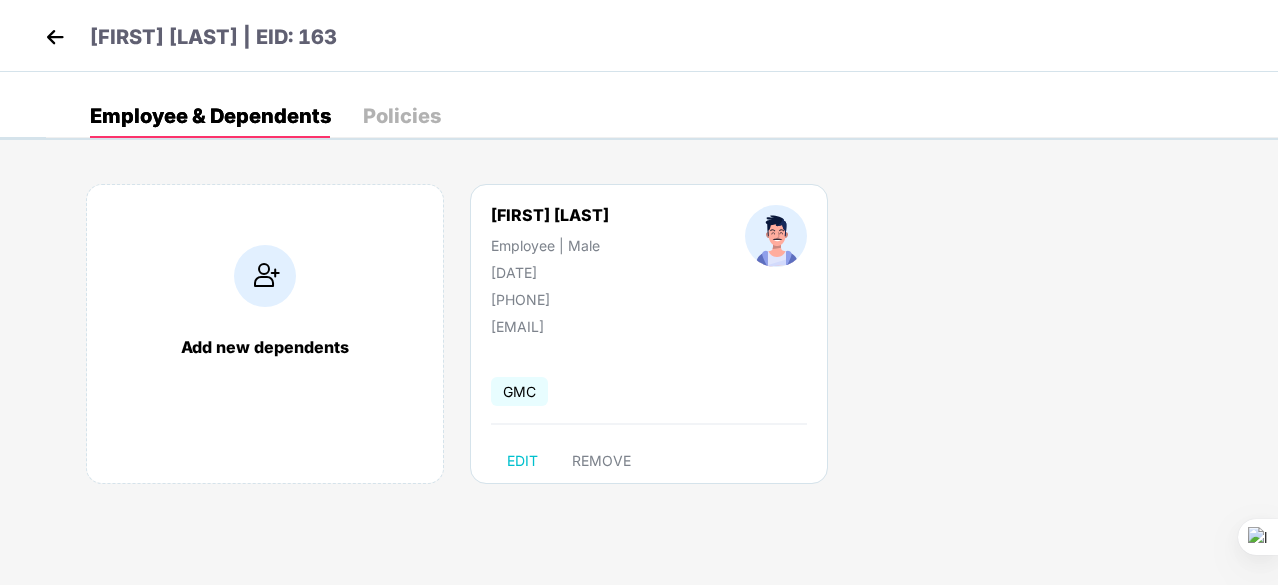 click on "Employee & Dependents" at bounding box center [210, 116] 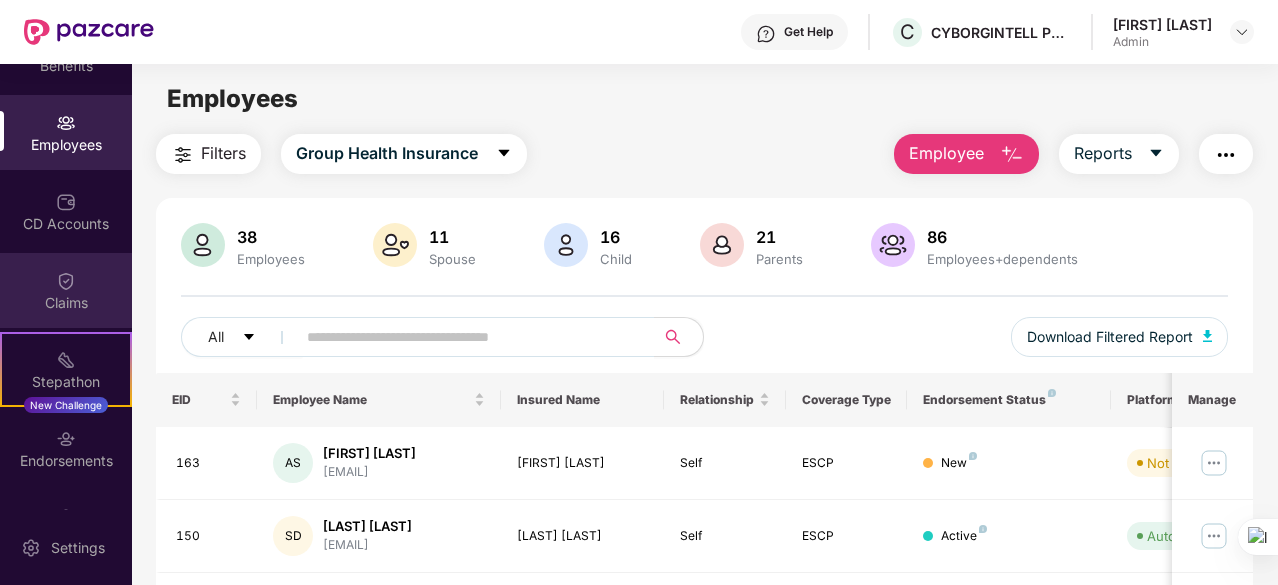 scroll, scrollTop: 100, scrollLeft: 0, axis: vertical 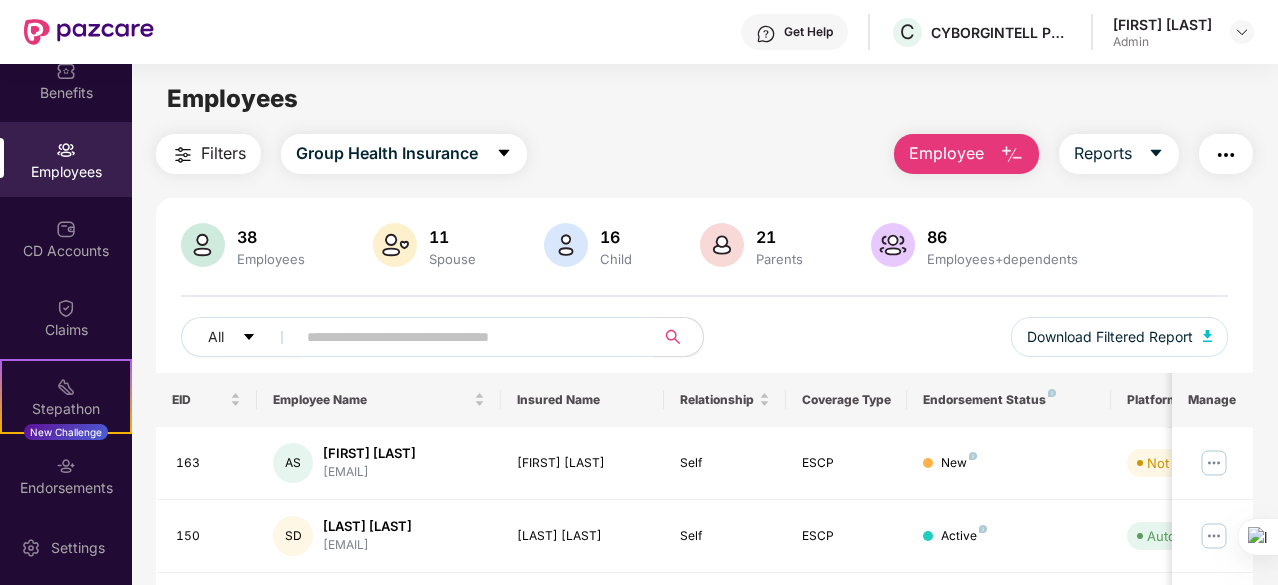 click on "Employees" at bounding box center [66, 172] 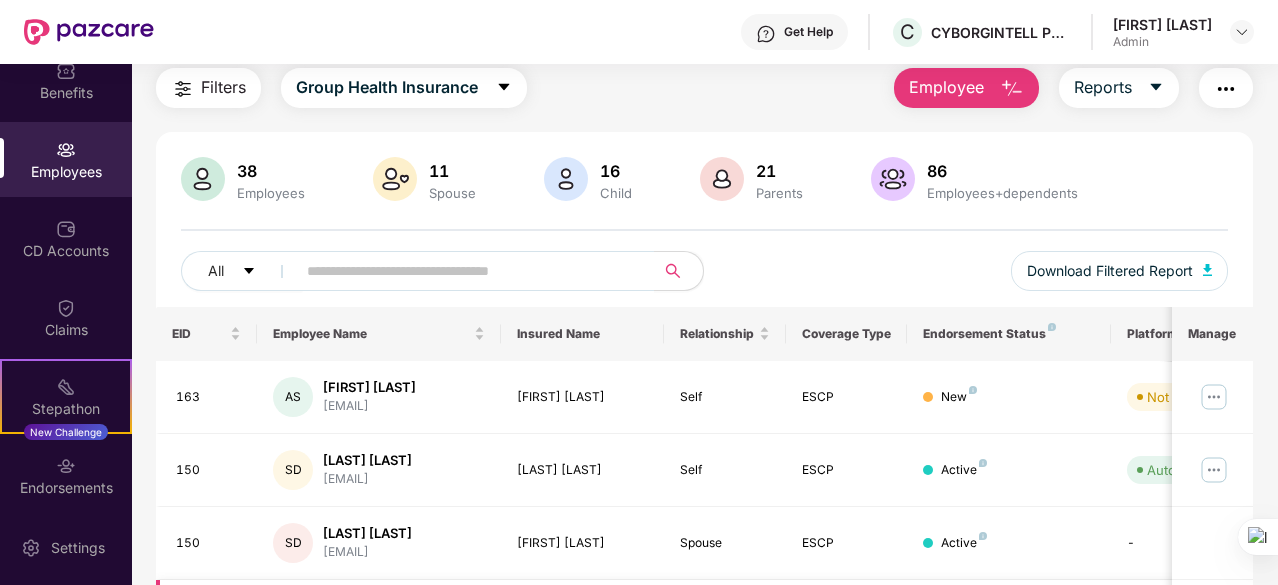 scroll, scrollTop: 0, scrollLeft: 0, axis: both 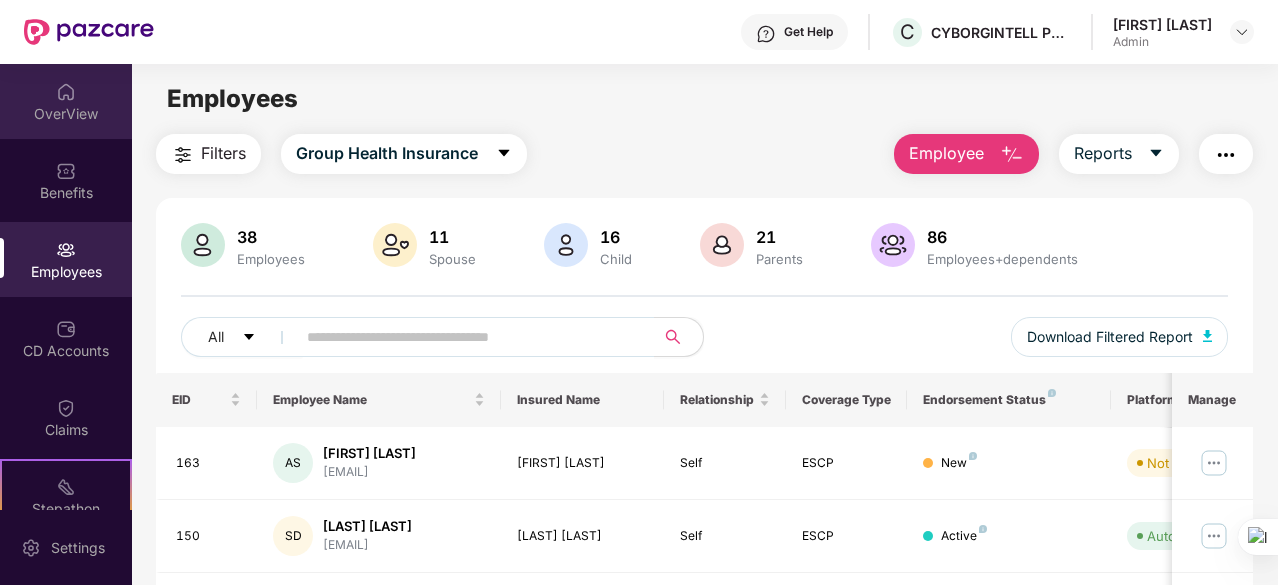 click on "OverView" at bounding box center (66, 114) 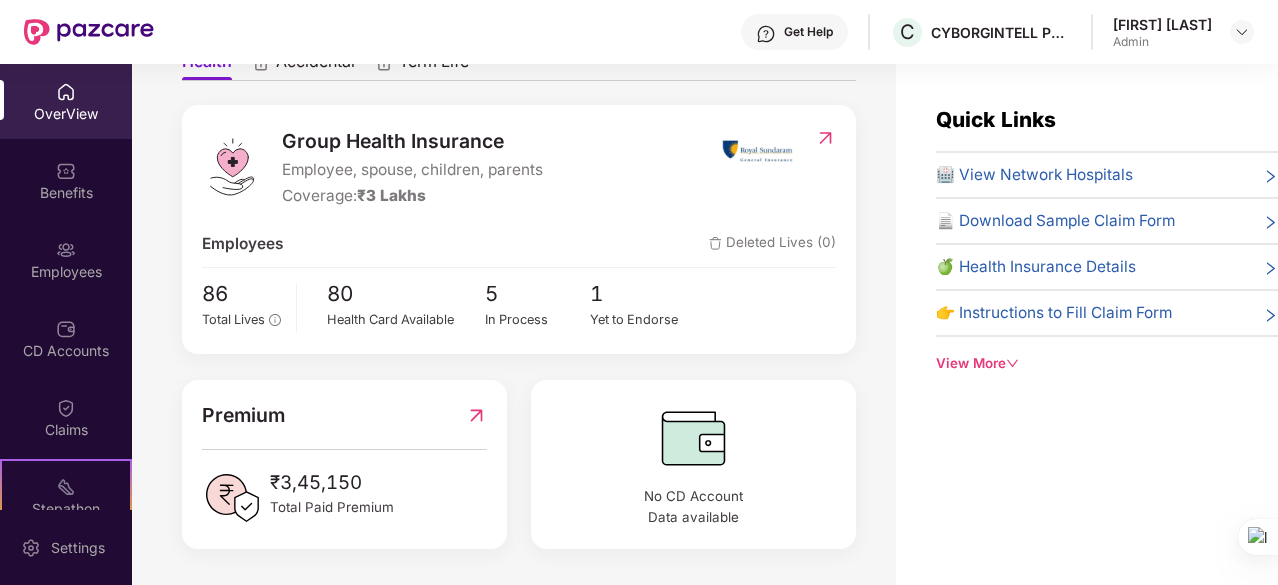 scroll, scrollTop: 228, scrollLeft: 0, axis: vertical 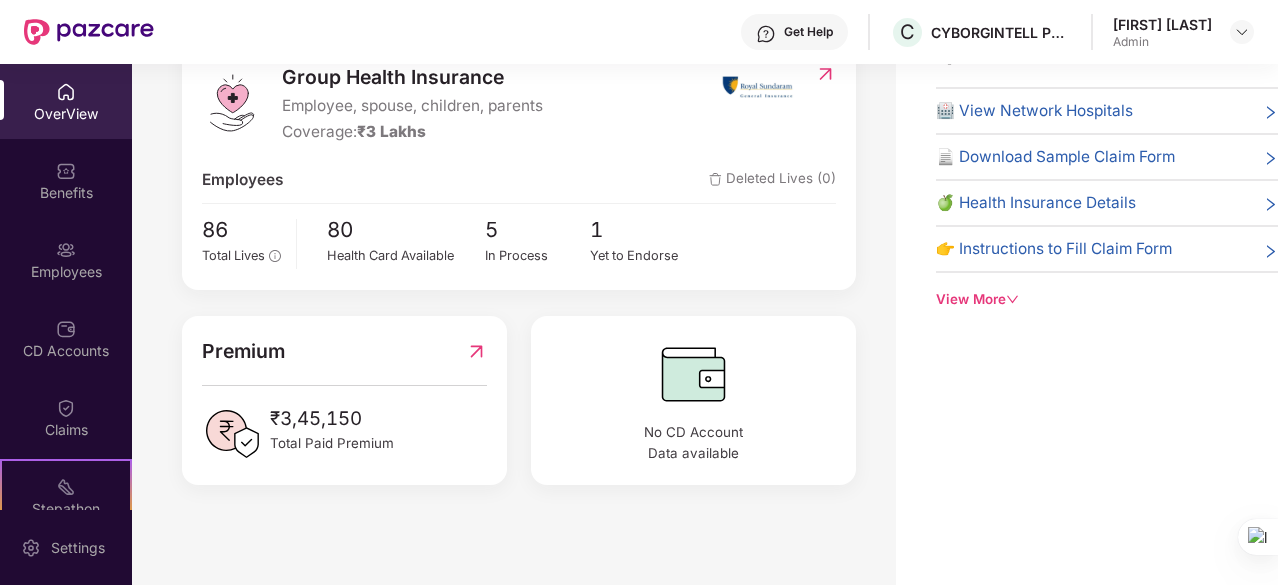 click on "₹3,45,150" at bounding box center [332, 419] 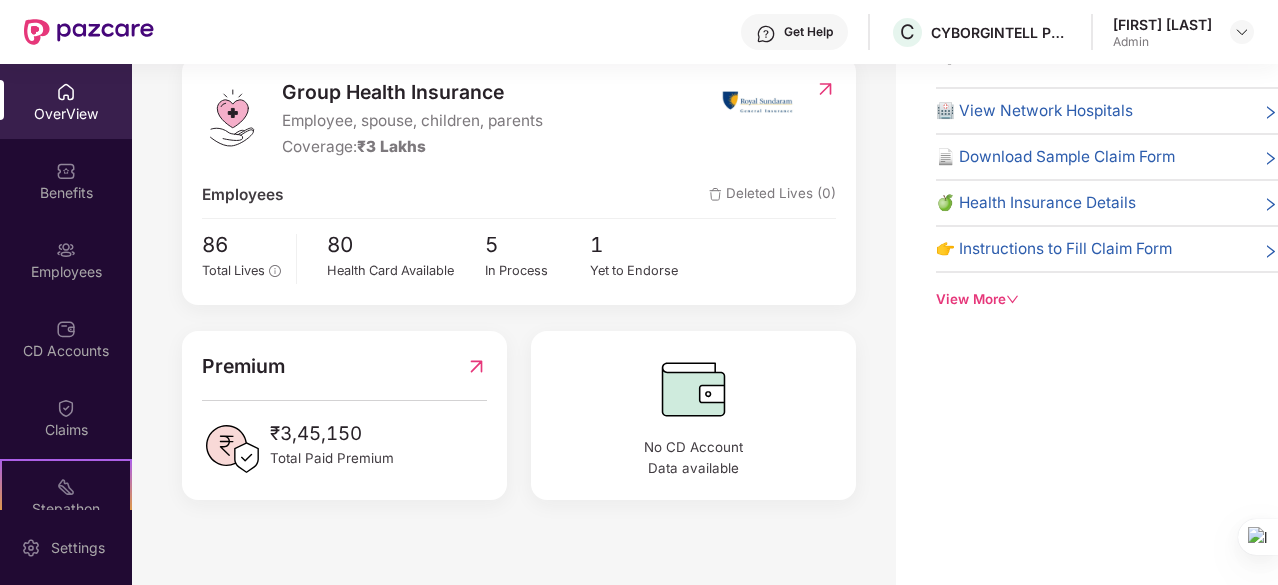 scroll, scrollTop: 228, scrollLeft: 0, axis: vertical 